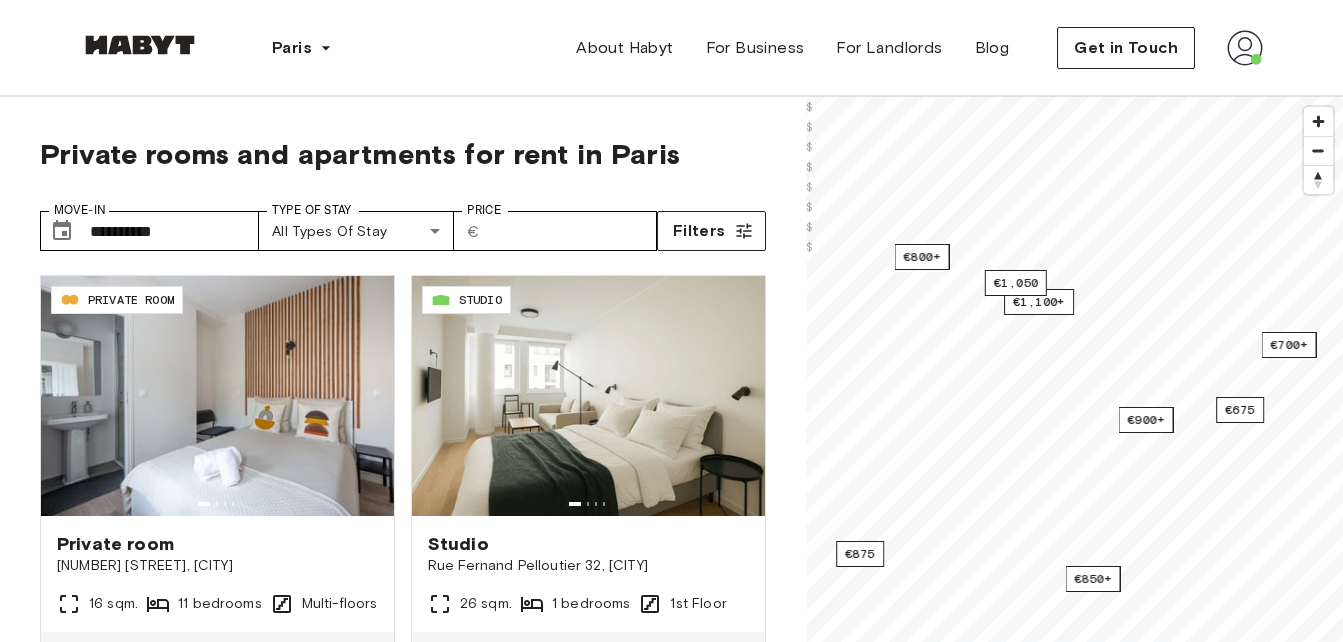 scroll, scrollTop: 0, scrollLeft: 0, axis: both 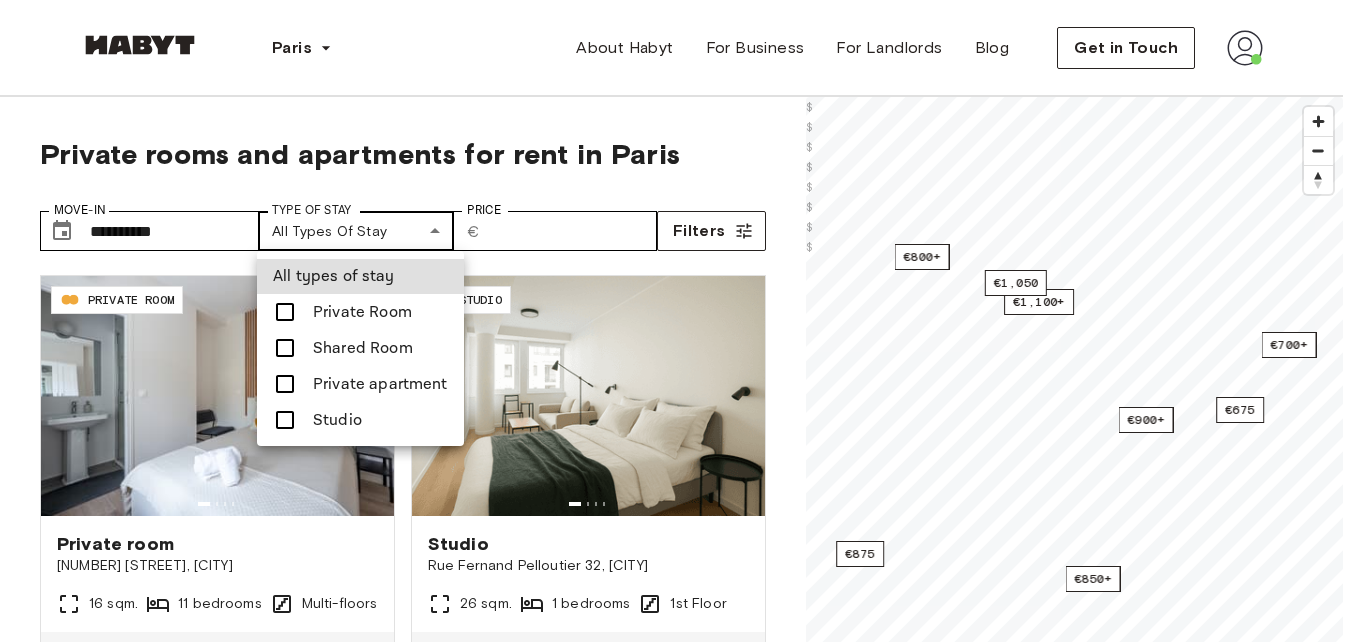 click on "25bis rue Claude Bernard, [CITY] 16 sqm. 11 bedrooms Multi-floors From Aug 05 €925 €875 monthly FR-18-002-016-01H STUDIO Studio Rue Fernand Pelloutier 32, [CITY] 26 sqm. 1 bedrooms 1st Floor From Aug 05 €1,300 €1,250 monthly FR-18-003-001-02 PRIVATE ROOM Private room 22 Rue Michelet, [CITY] 13.8 sqm. 4 bedrooms Multi-floors From Aug 05 €900 €850 monthly FR-18-004-001-03 PRIVATE ROOM Private room 41bis rue de Stalingrad, [CITY] 9 sqm. 9 bedrooms Multi-floors From Aug 05 €675 monthly FR-18-009-010-001 STUDIO" at bounding box center [679, 2416] 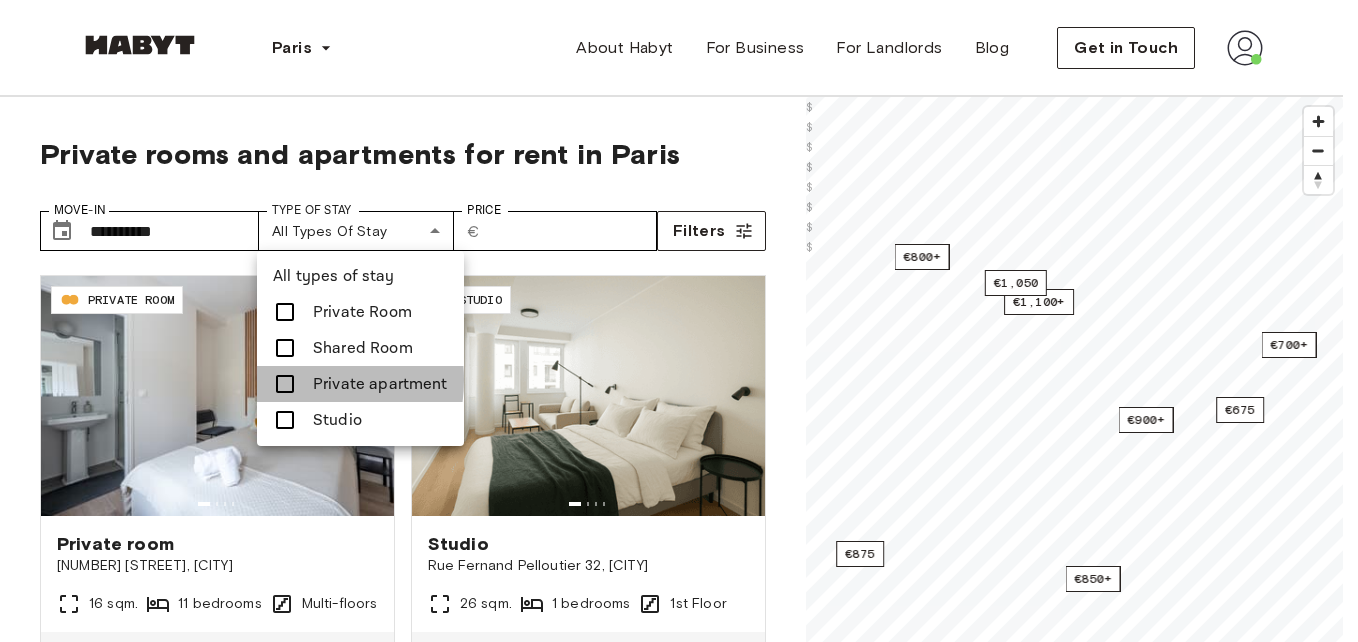 click at bounding box center [291, 384] 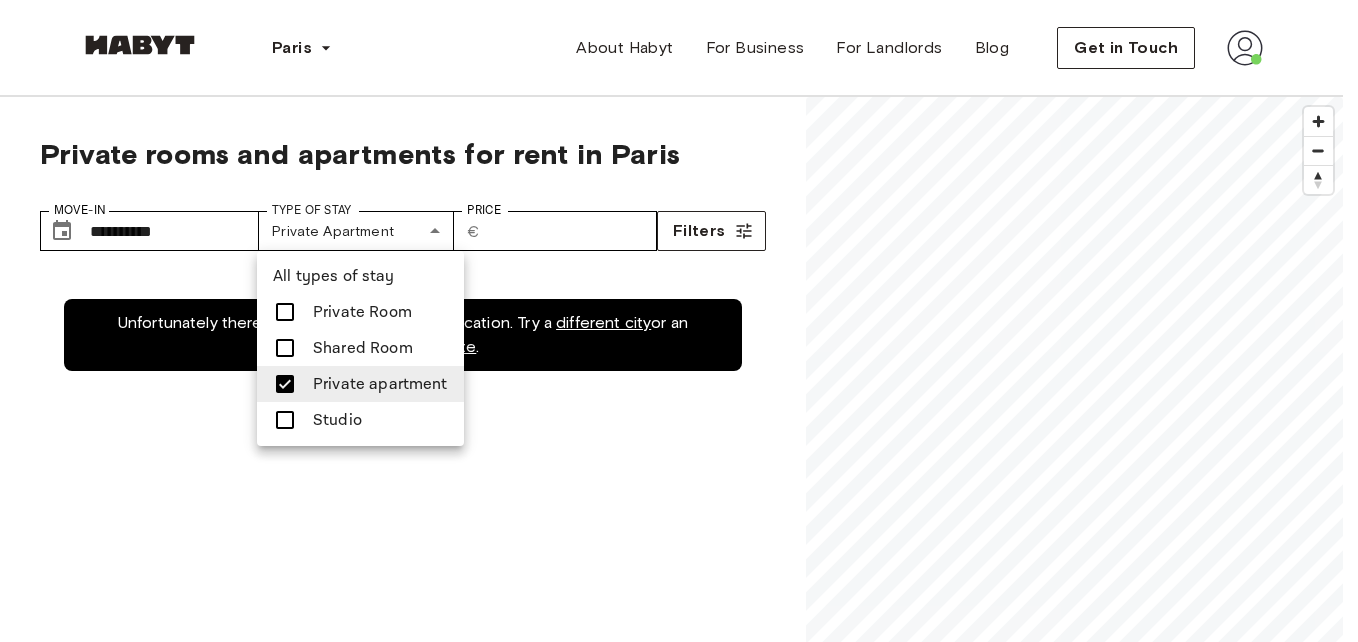 click at bounding box center (679, 321) 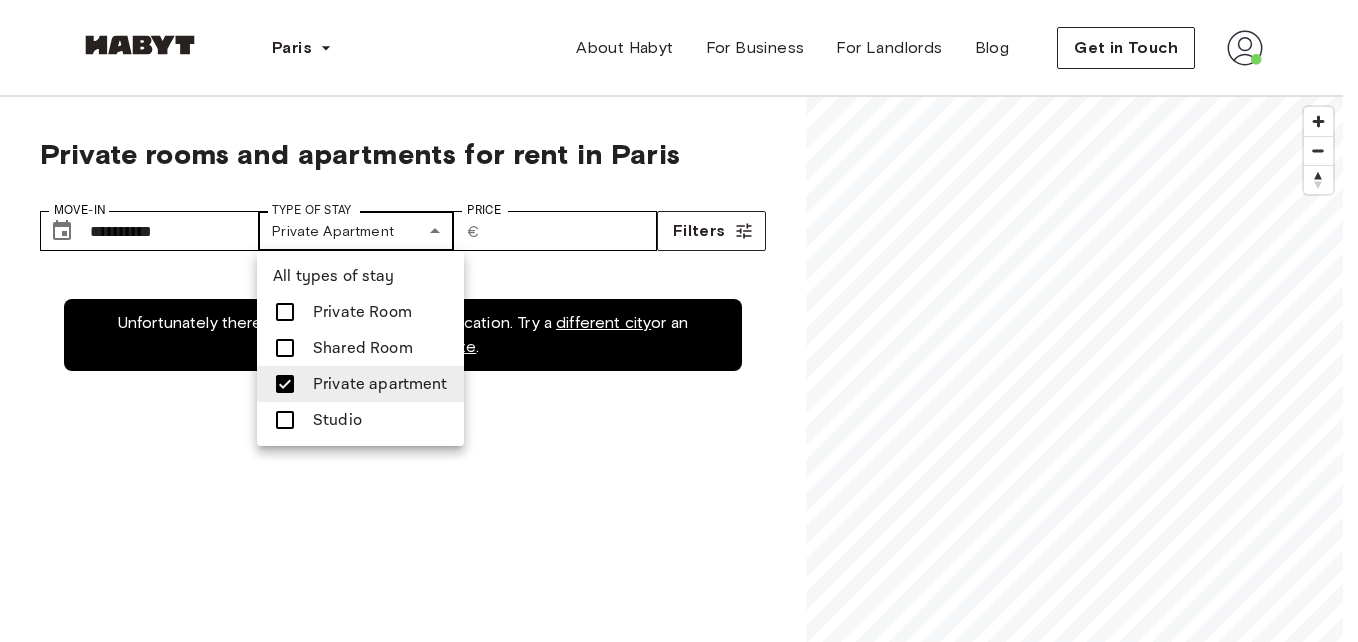 click on "**********" at bounding box center (679, 2416) 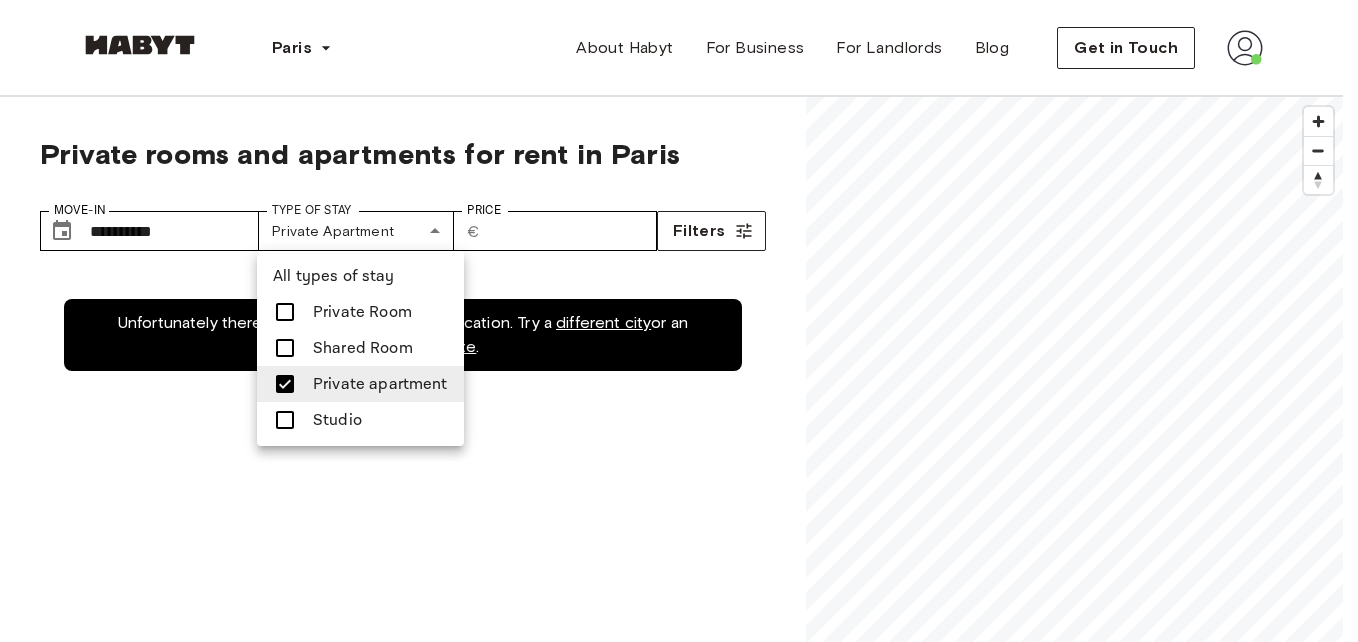 click at bounding box center [679, 321] 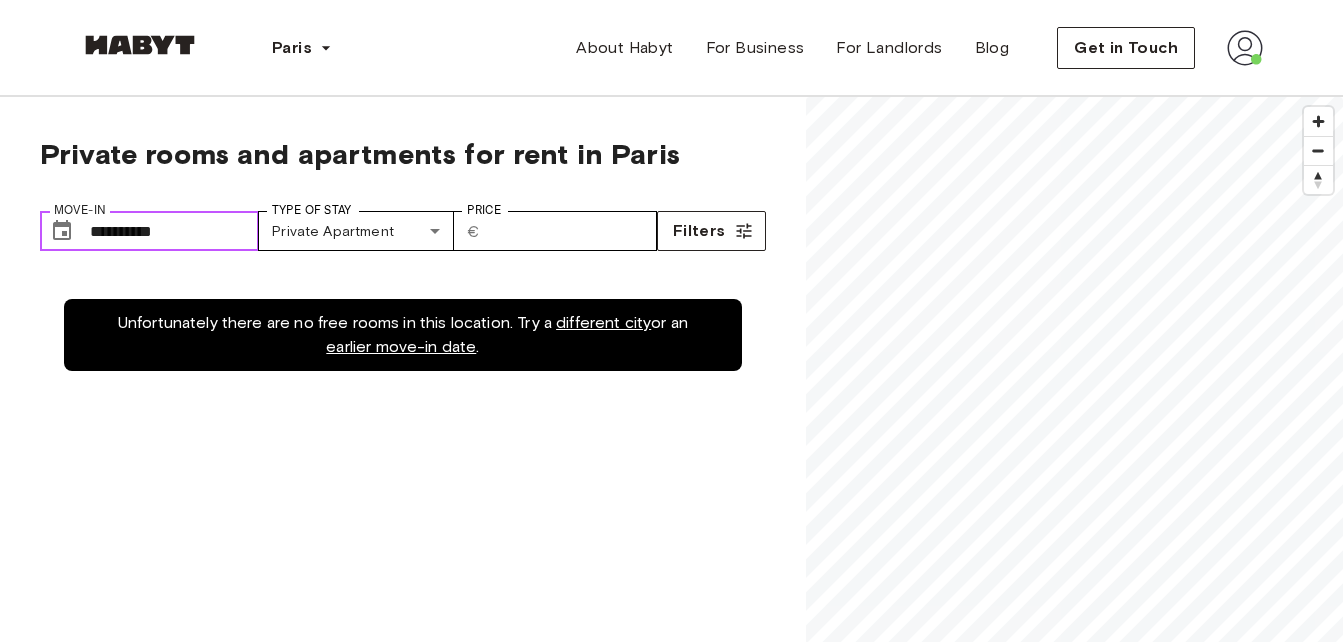 click on "**********" at bounding box center [174, 231] 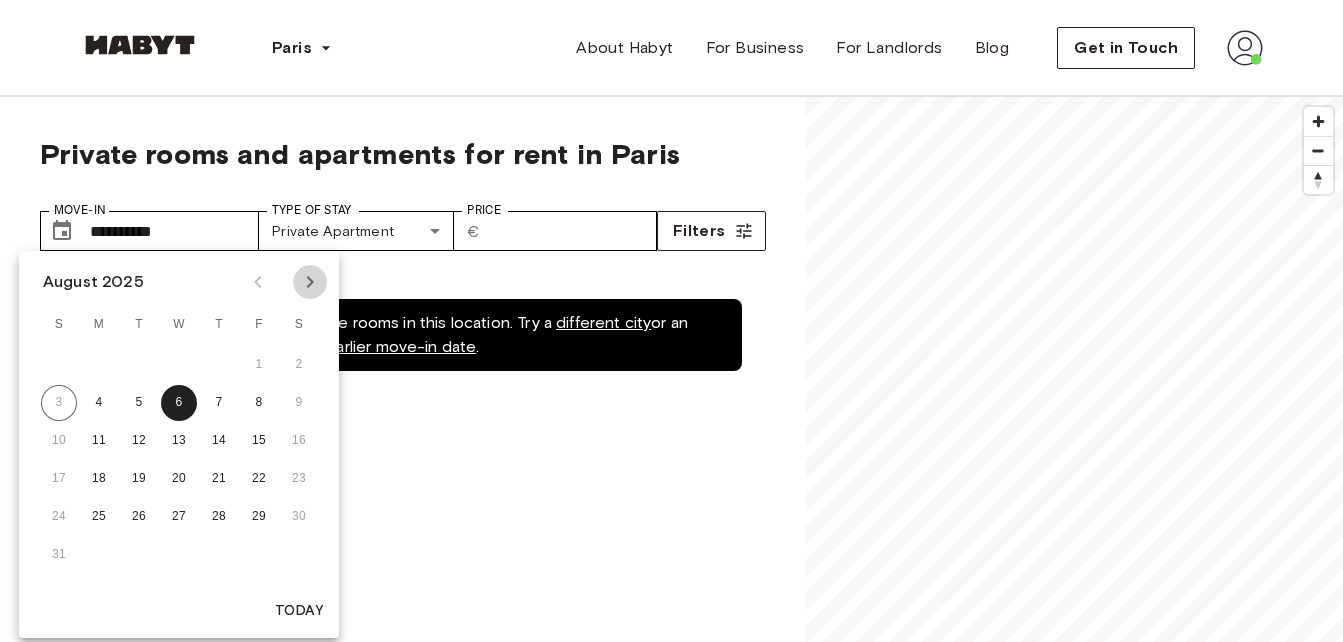 click 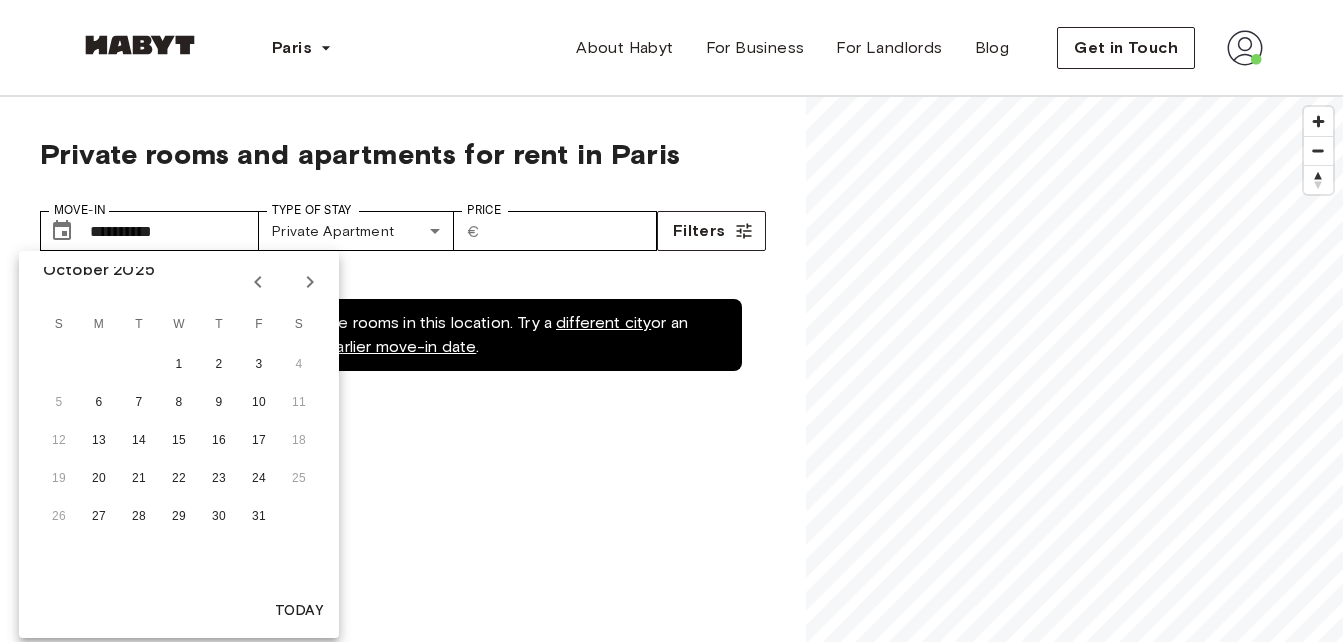 click 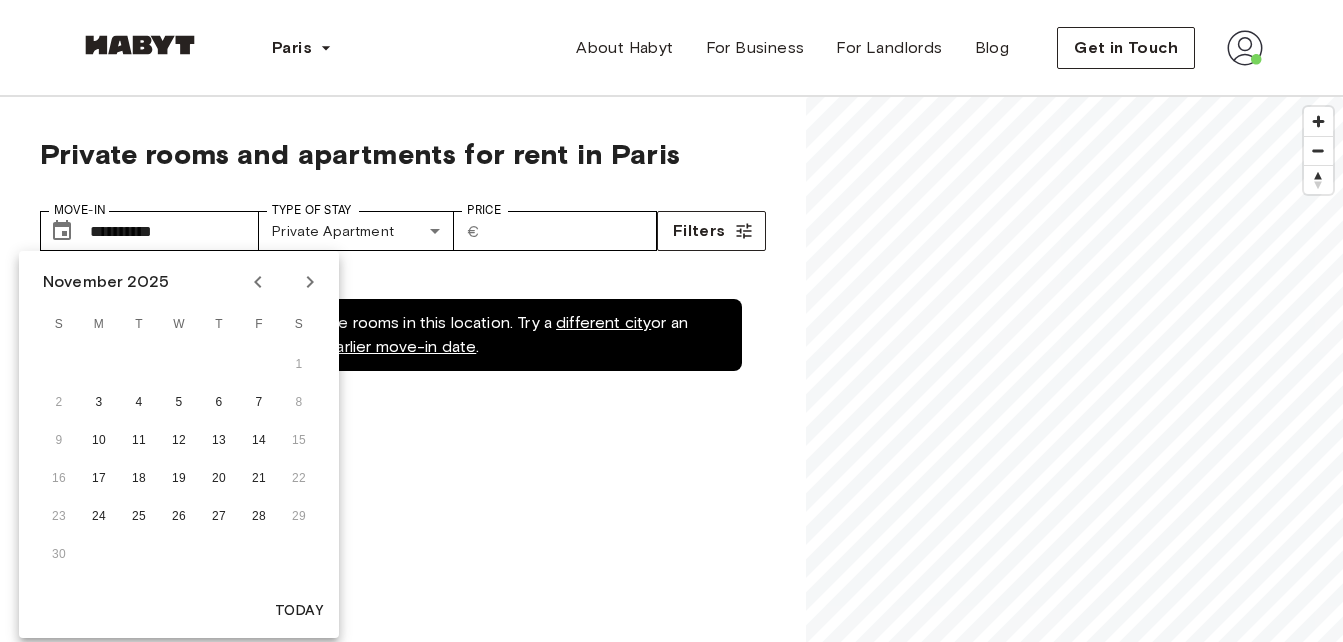 click 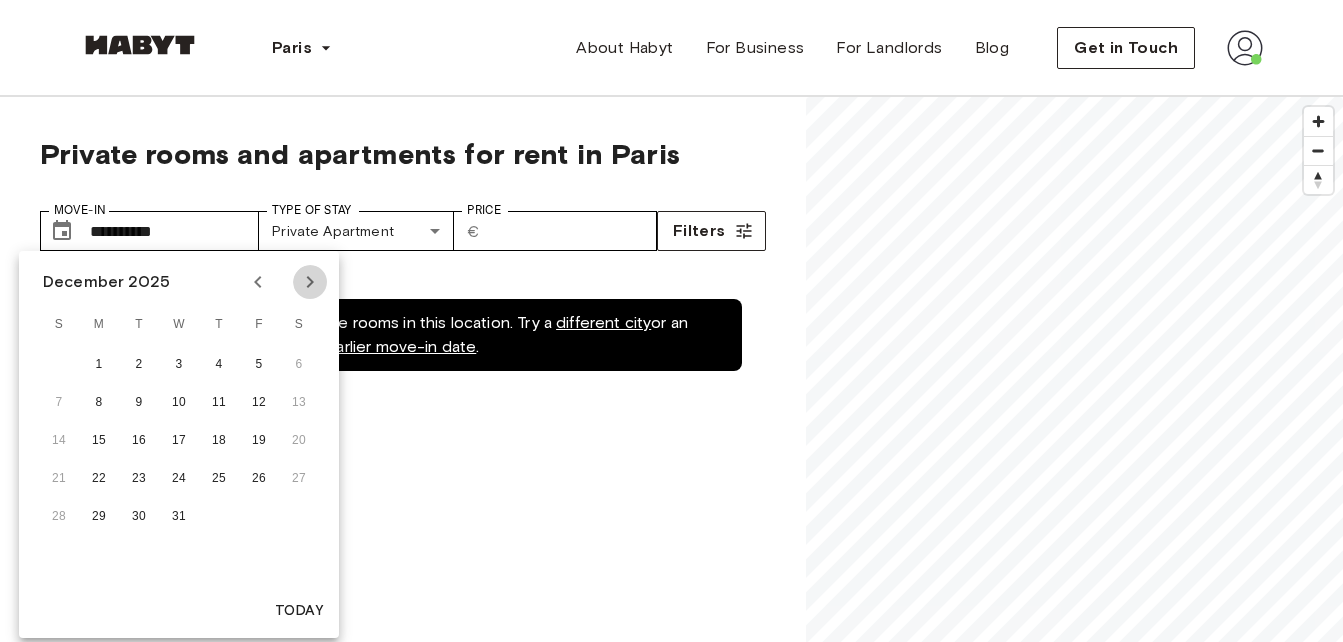 click 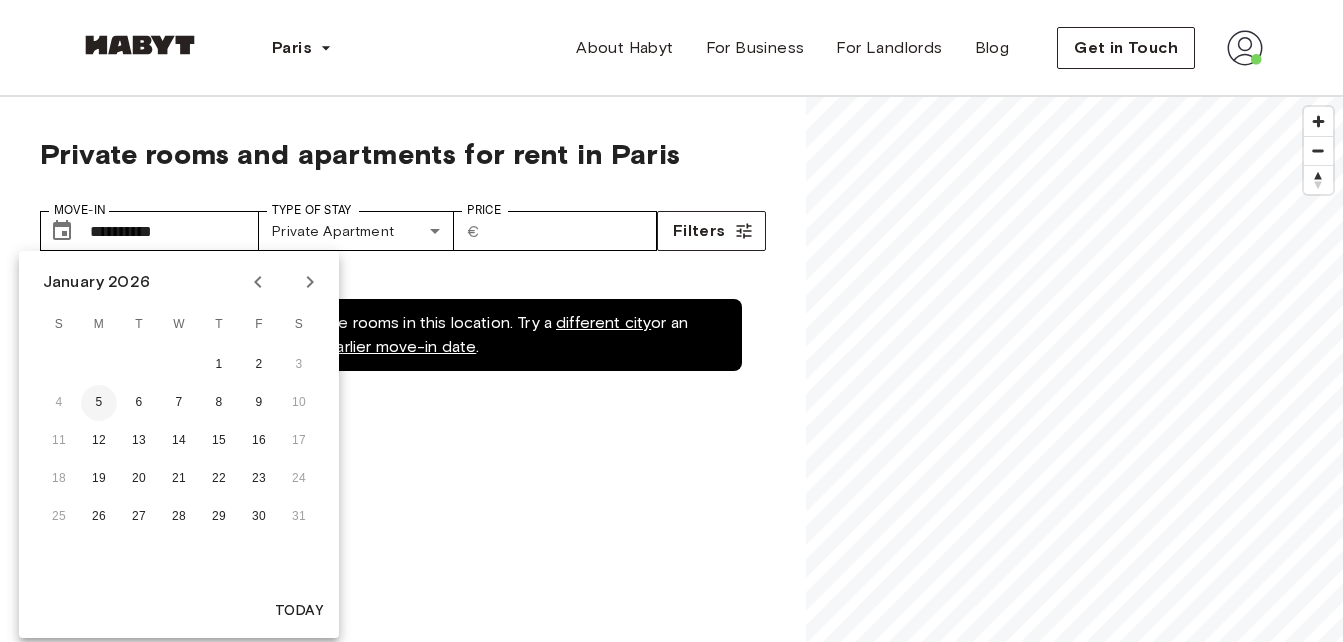 click on "5" at bounding box center [99, 403] 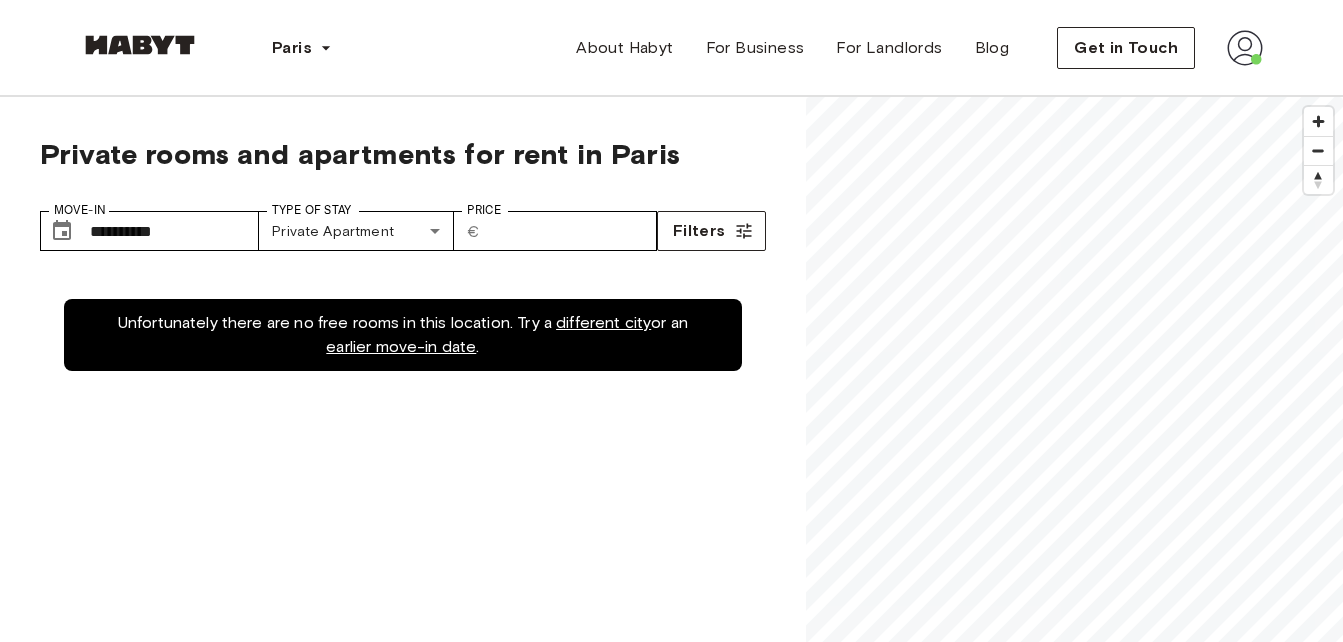 type on "**********" 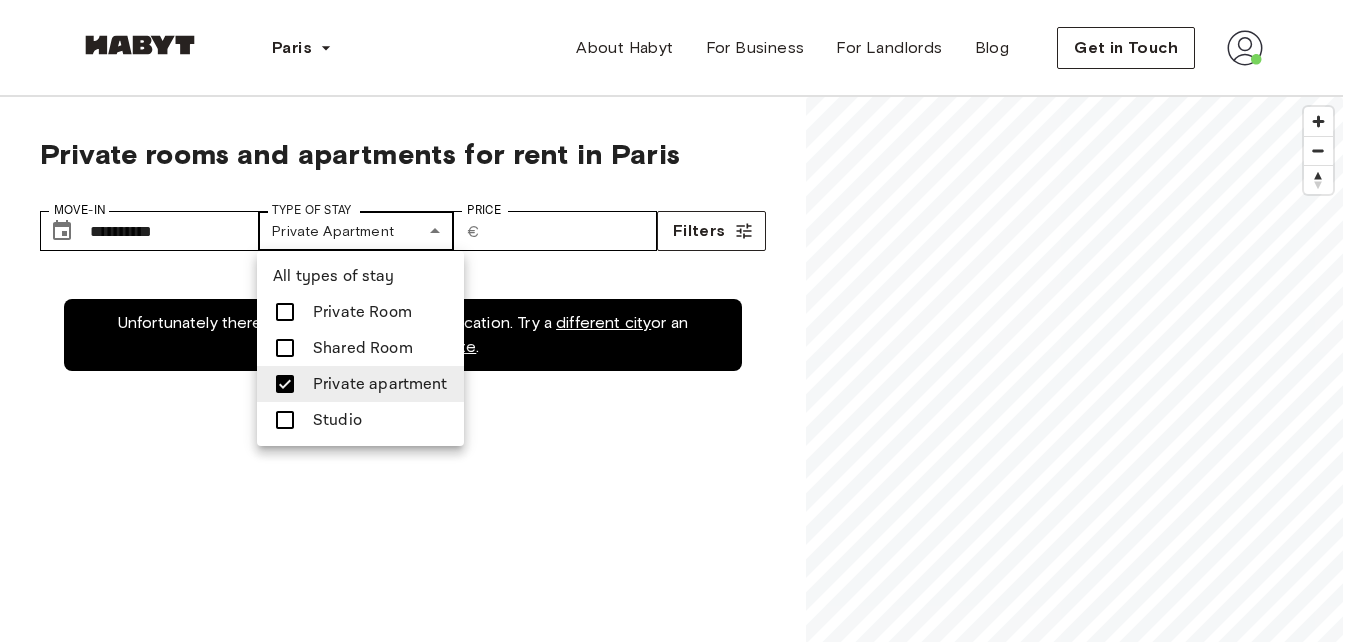 click on "**********" at bounding box center (679, 2416) 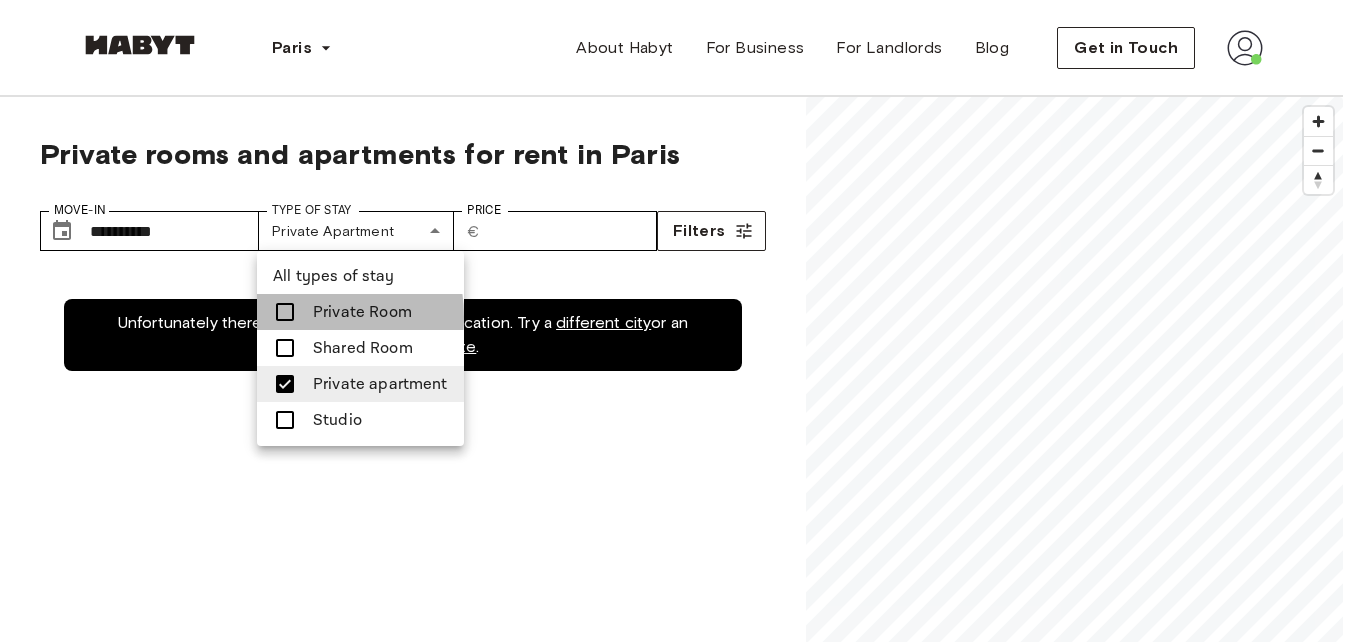 click at bounding box center [285, 312] 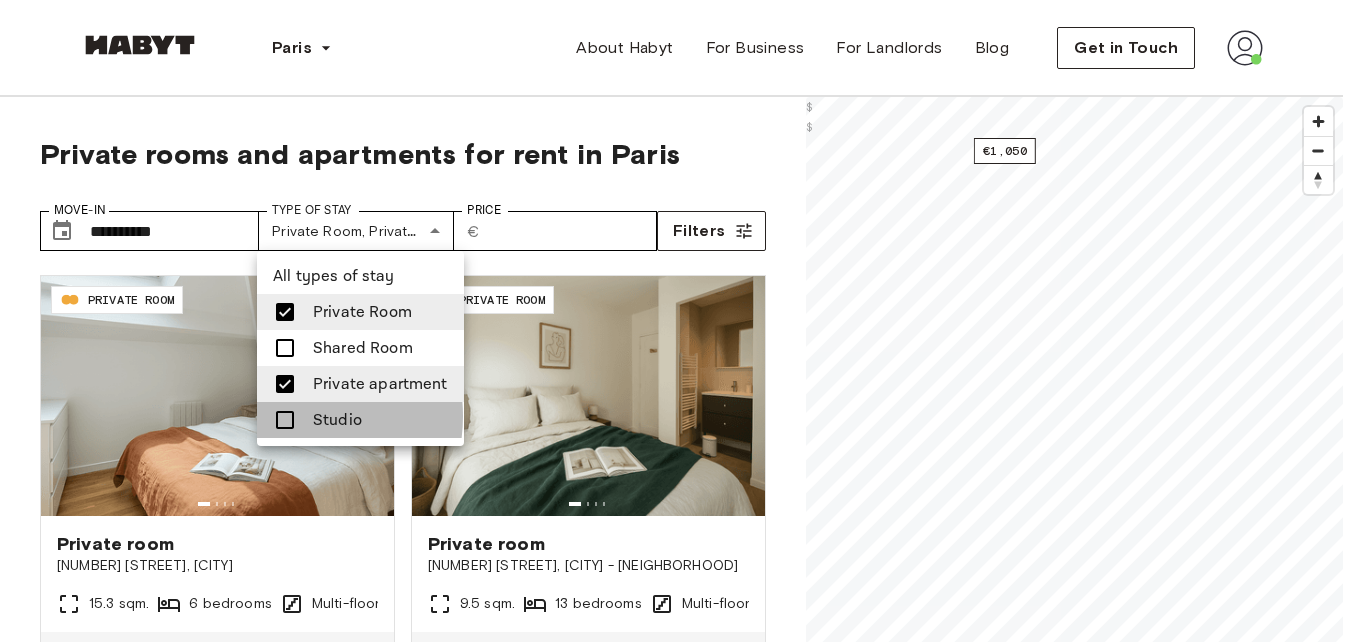 click at bounding box center (285, 420) 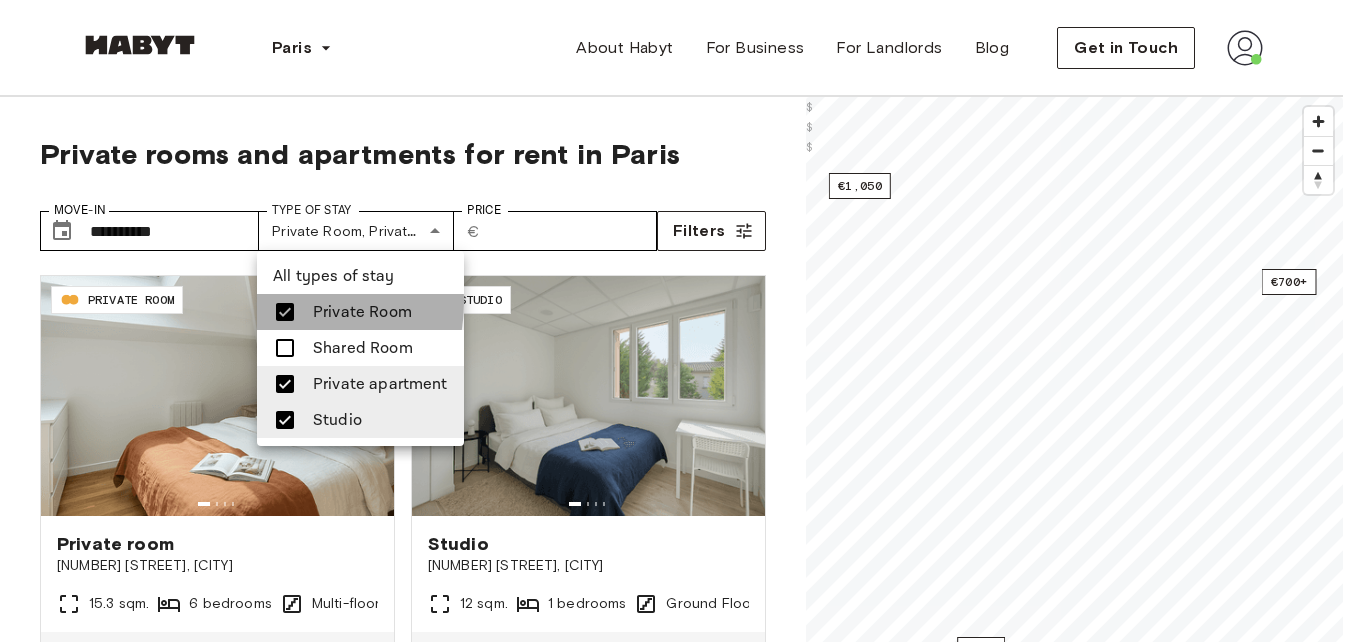 click at bounding box center [285, 312] 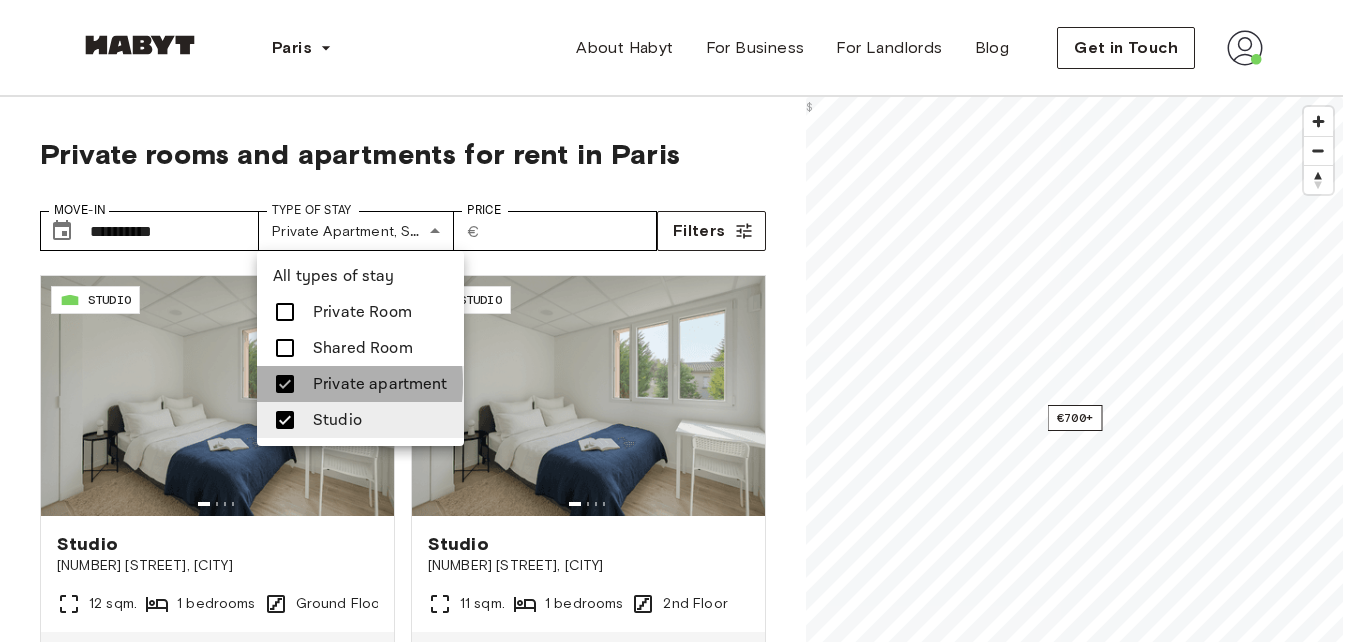 click at bounding box center (285, 384) 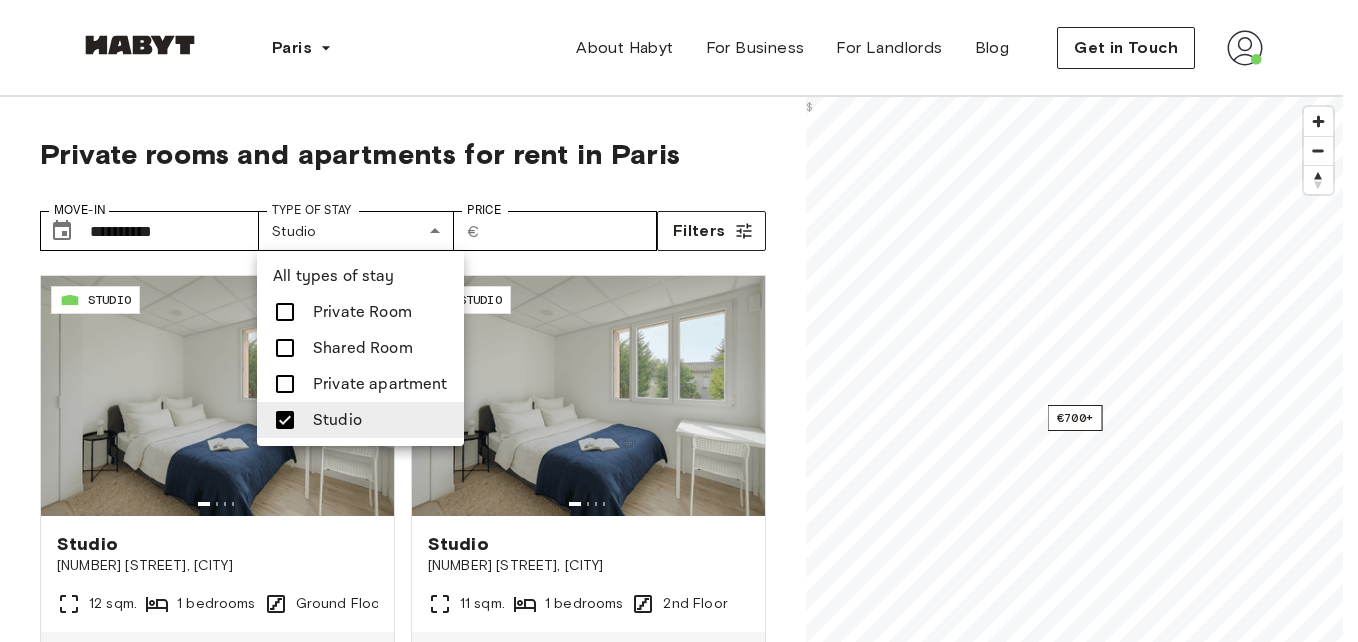 click on "37 Rue du Petit Bois, [CITY] 12 sqm. 1 bedrooms Ground Floor From Jan 02 €750 €700 monthly FR-18-010-013-001 STUDIO Studio 37 Rue du Petit Bois, [CITY] 11 sqm. 1 bedrooms 2nd Floor From May 22 €805 €755 monthly FR-18-010-002-001 STUDIO Studio 37 Rue du Petit Bois, [CITY] 13 sqm. 1 bedrooms Ground Floor From Jun 02 €775 €725 monthly €700+ © Mapbox   © OpenStreetMap   Improve this map $ About the city [CITY], the iconic City of Light  Why book with Habyt?
Why move to [CITY]?  Where to start?  Where should I live in [CITY]? petite couronne," at bounding box center [679, 2416] 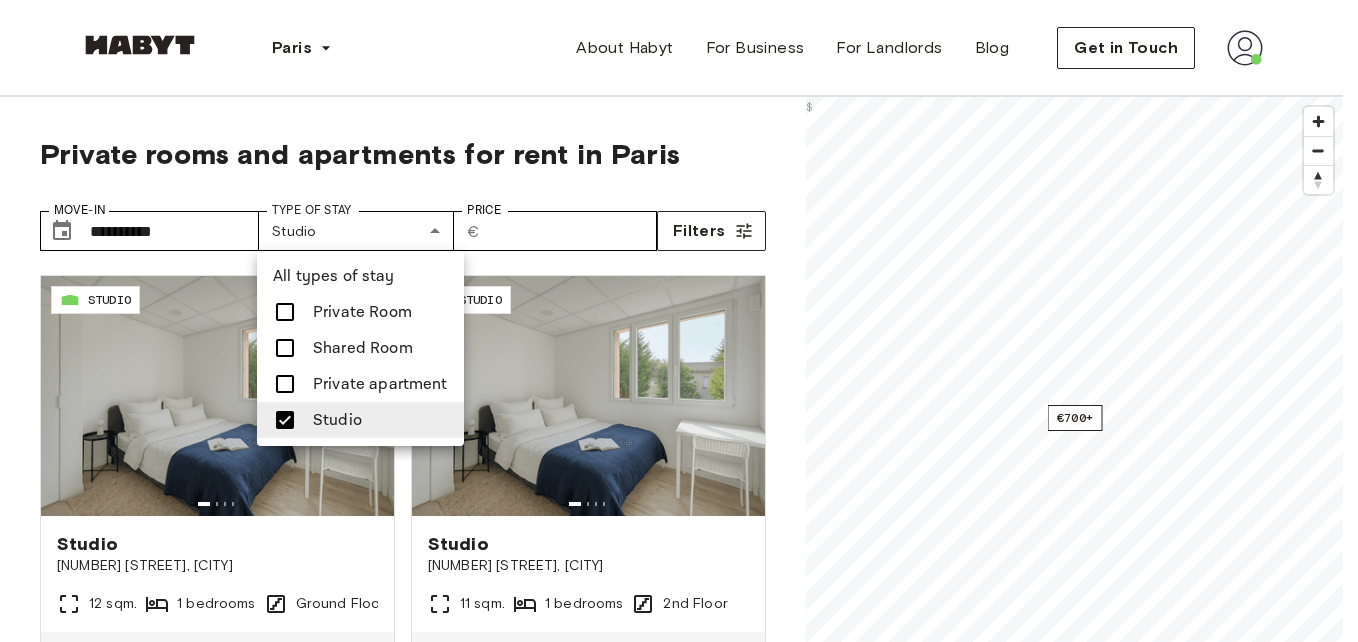 click at bounding box center (679, 321) 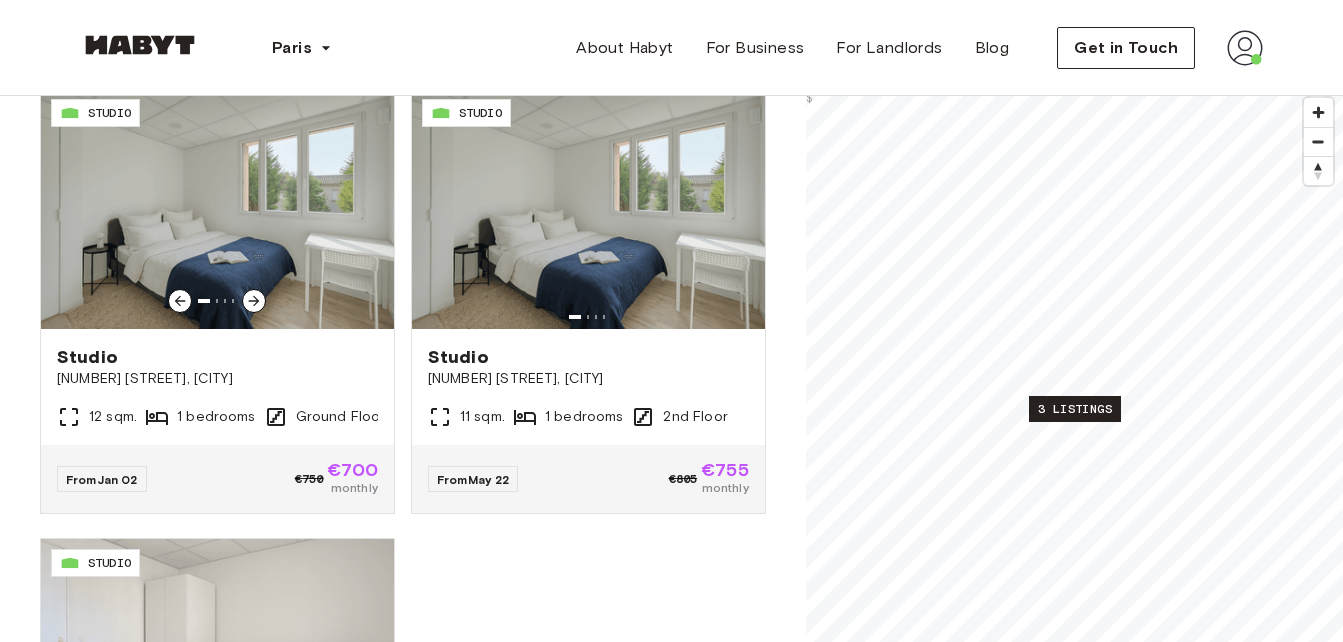 scroll, scrollTop: 188, scrollLeft: 0, axis: vertical 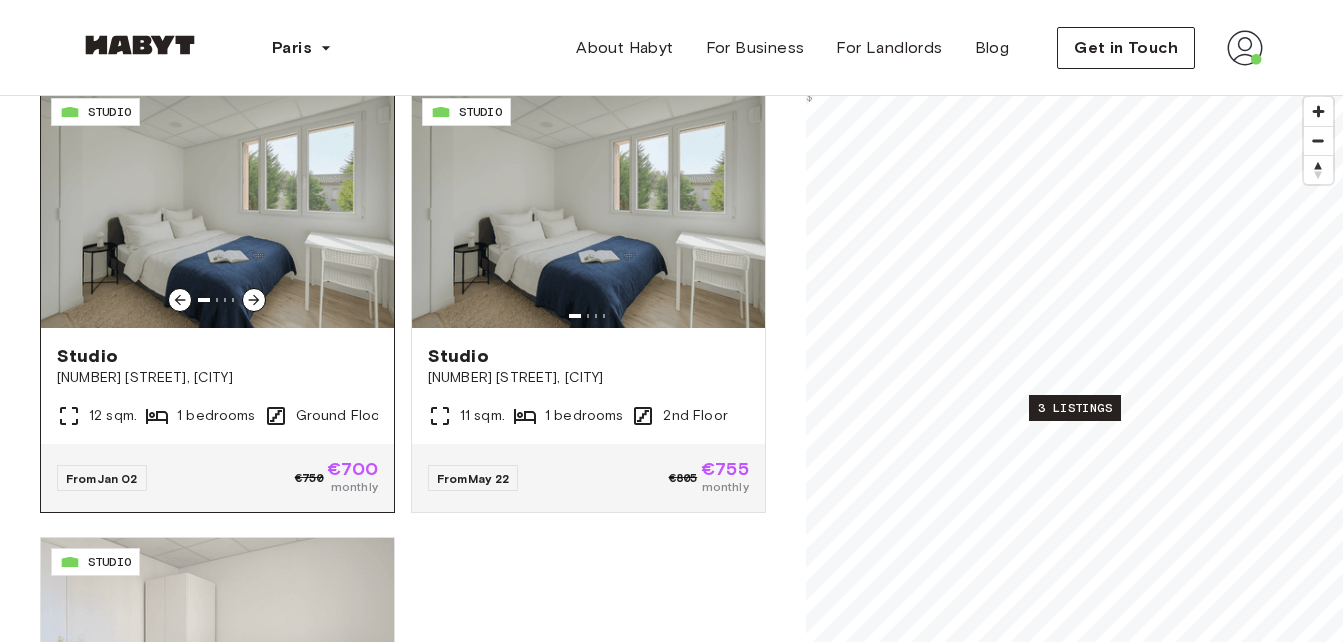 click at bounding box center [254, 300] 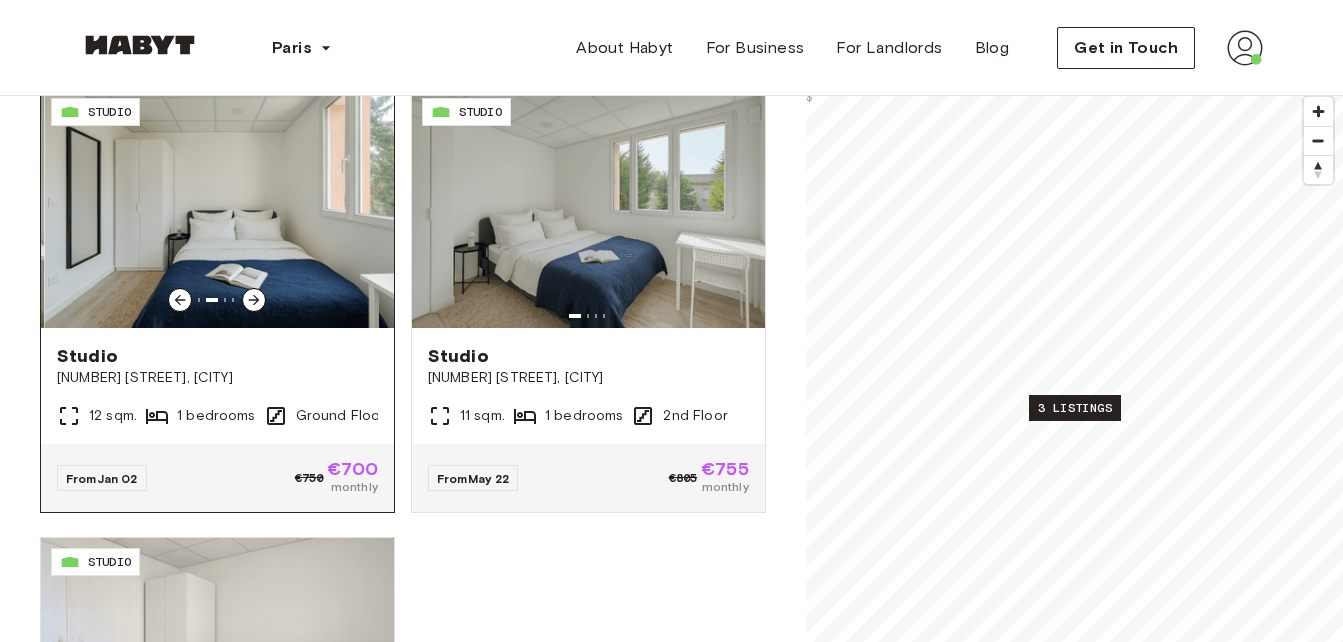 click at bounding box center (254, 300) 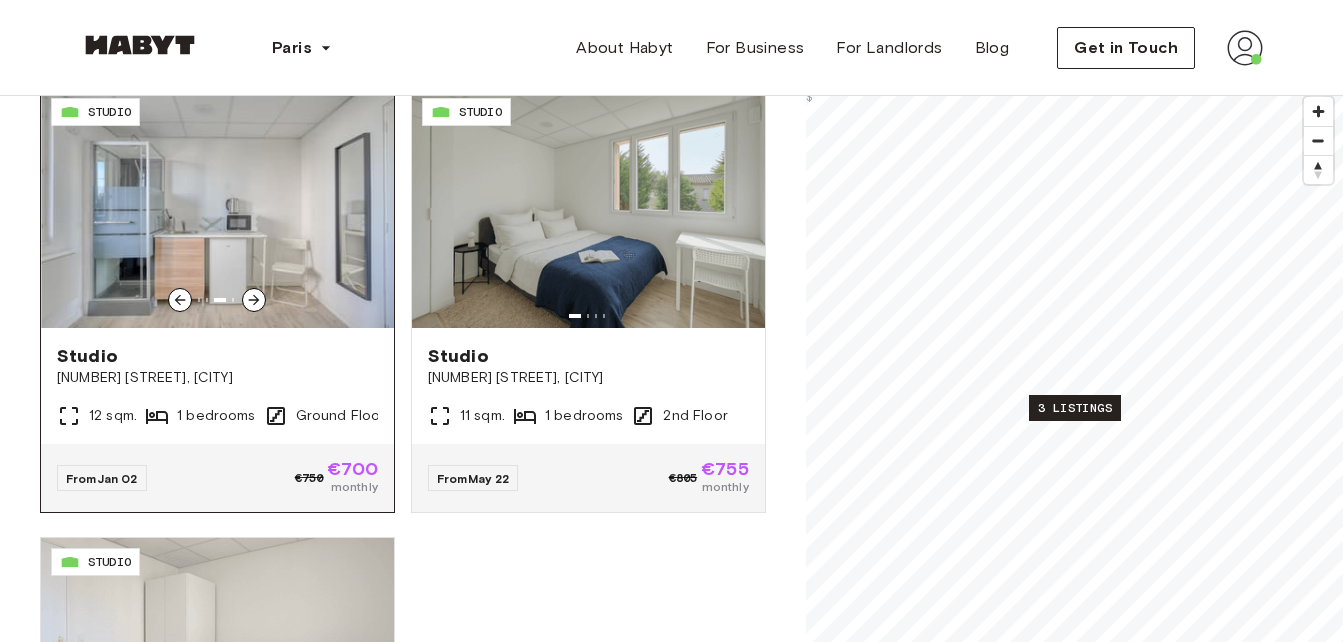 click at bounding box center (254, 300) 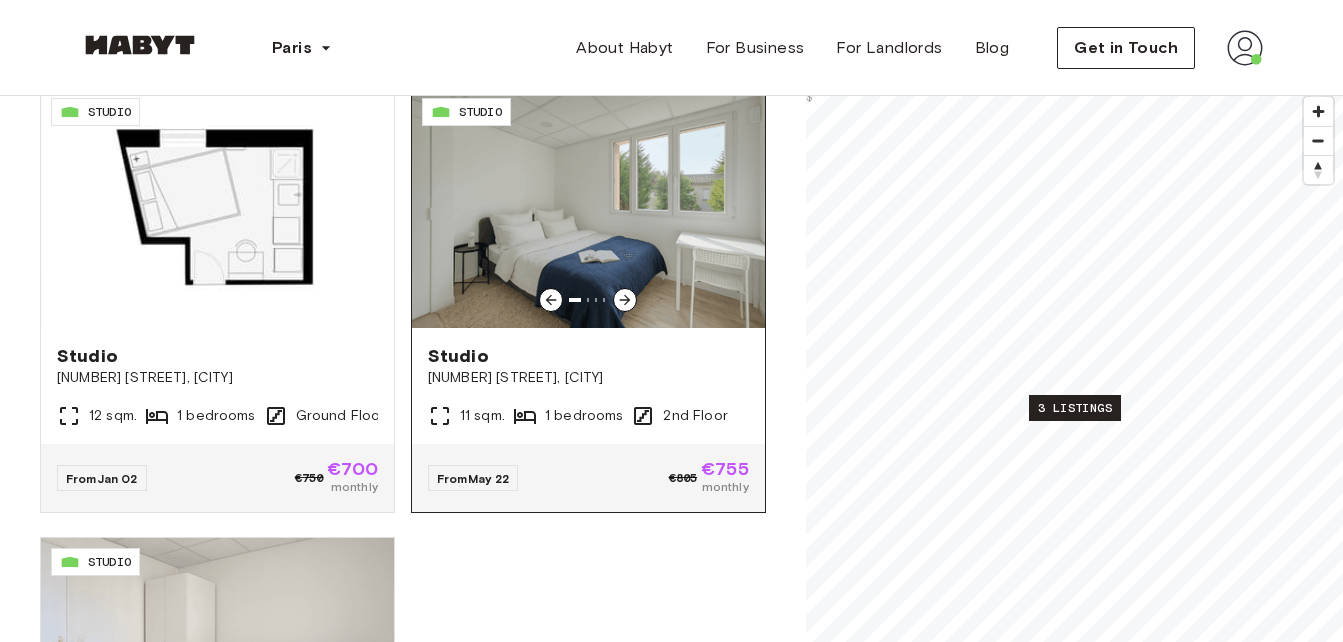 scroll, scrollTop: 289, scrollLeft: 0, axis: vertical 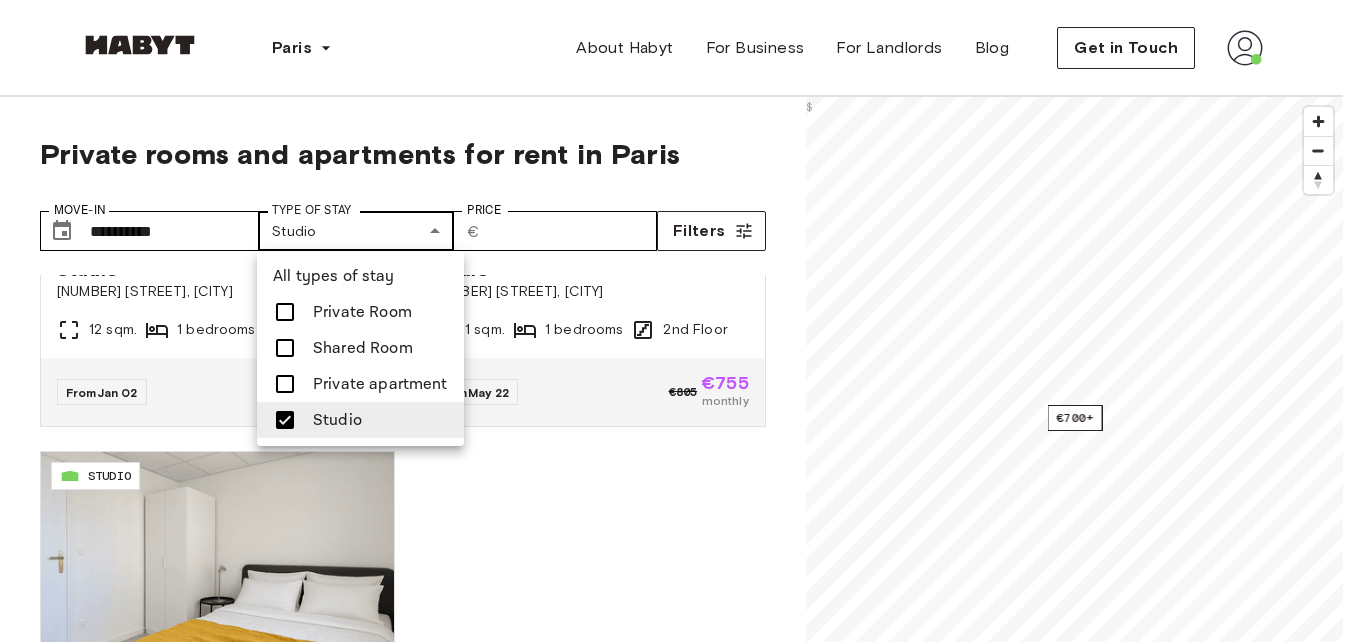 click on "37 Rue du Petit Bois, [CITY] 12 sqm. 1 bedrooms Ground Floor From Jan 02 €750 €700 monthly FR-18-010-013-001 STUDIO Studio 37 Rue du Petit Bois, [CITY] 11 sqm. 1 bedrooms 2nd Floor From May 22 €805 €755 monthly FR-18-010-002-001 STUDIO Studio 37 Rue du Petit Bois, [CITY] 13 sqm. 1 bedrooms Ground Floor From Jun 02 €775 €725 monthly €700+ © Mapbox   © OpenStreetMap   Improve this map $ About the city [CITY], the iconic City of Light  Why book with Habyt?
Why move to [CITY]?  Where to start?  Where should I live in [CITY]? petite couronne," at bounding box center (679, 2416) 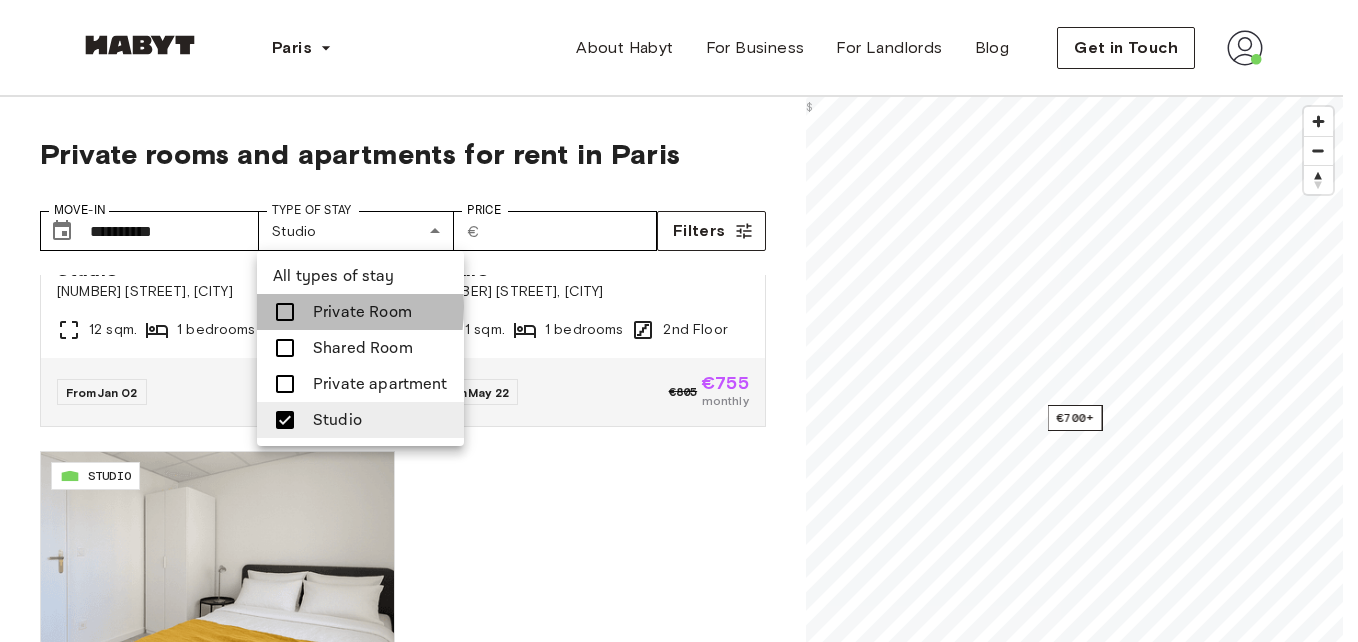 click at bounding box center (285, 312) 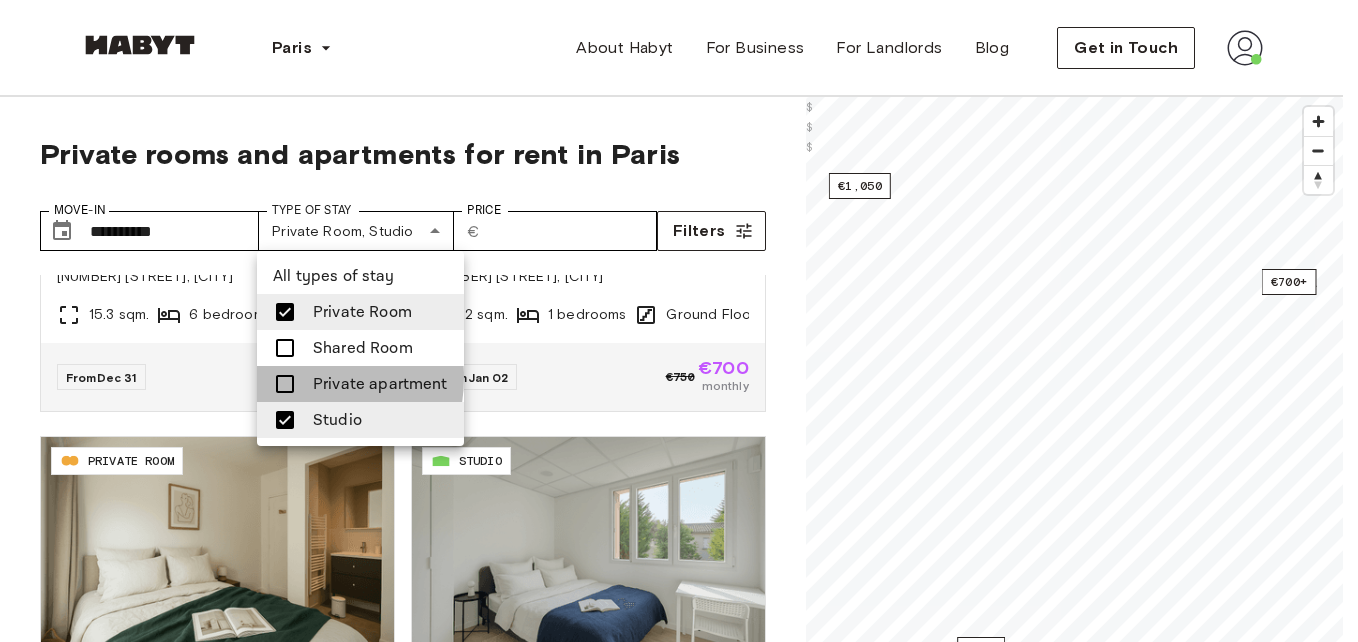 click at bounding box center (285, 384) 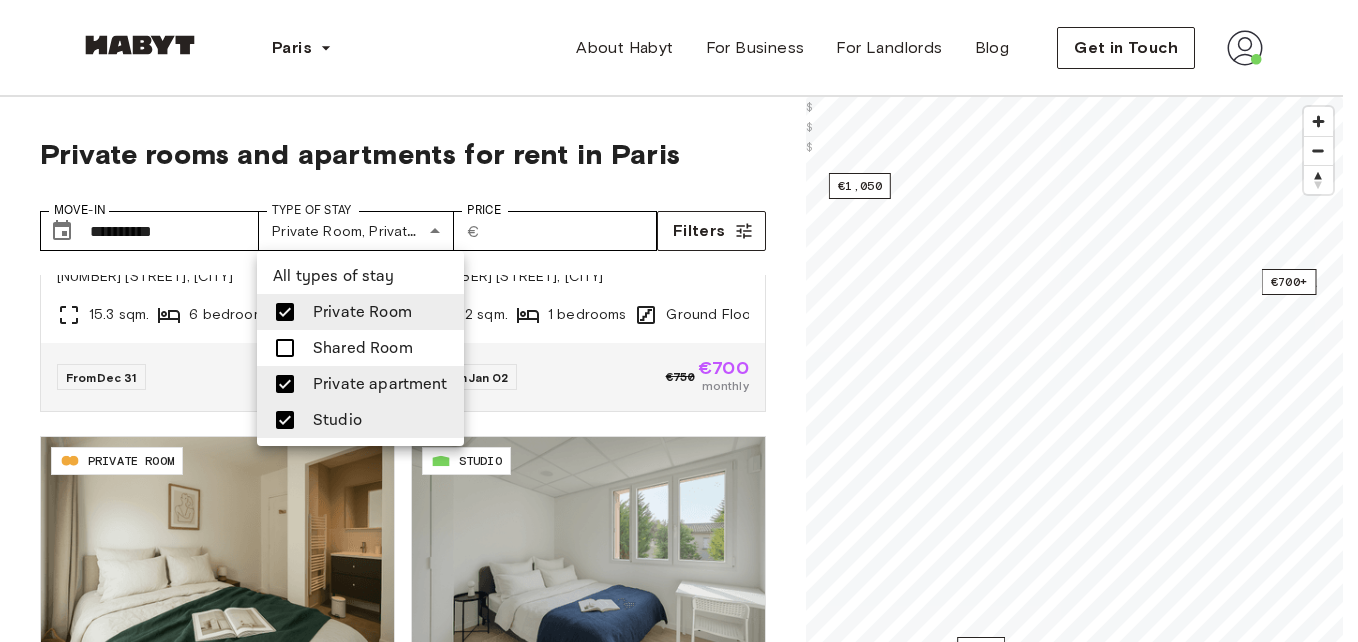 click on "22 Rue Michelet, [CITY] 15.3 sqm. 6 bedrooms Multi-floors From Dec 31 €925 €875 monthly FR-18-010-006-001 STUDIO Studio 37 Rue du Petit Bois, [CITY] 12 sqm. 1 bedrooms Ground Floor From Jan 02 €750 €700 monthly FR-18-011-001-008 PRIVATE ROOM Private room 11 Passage Penel, [CITY] 9.5 sqm. 13 bedrooms Multi-floors From Jan 02 €1,100 €1,050 monthly FR-18-010-013-001 STUDIO Studio 37 Rue du Petit Bois, [CITY] 11 sqm. 1 bedrooms 2nd Floor From May 22" at bounding box center [679, 2416] 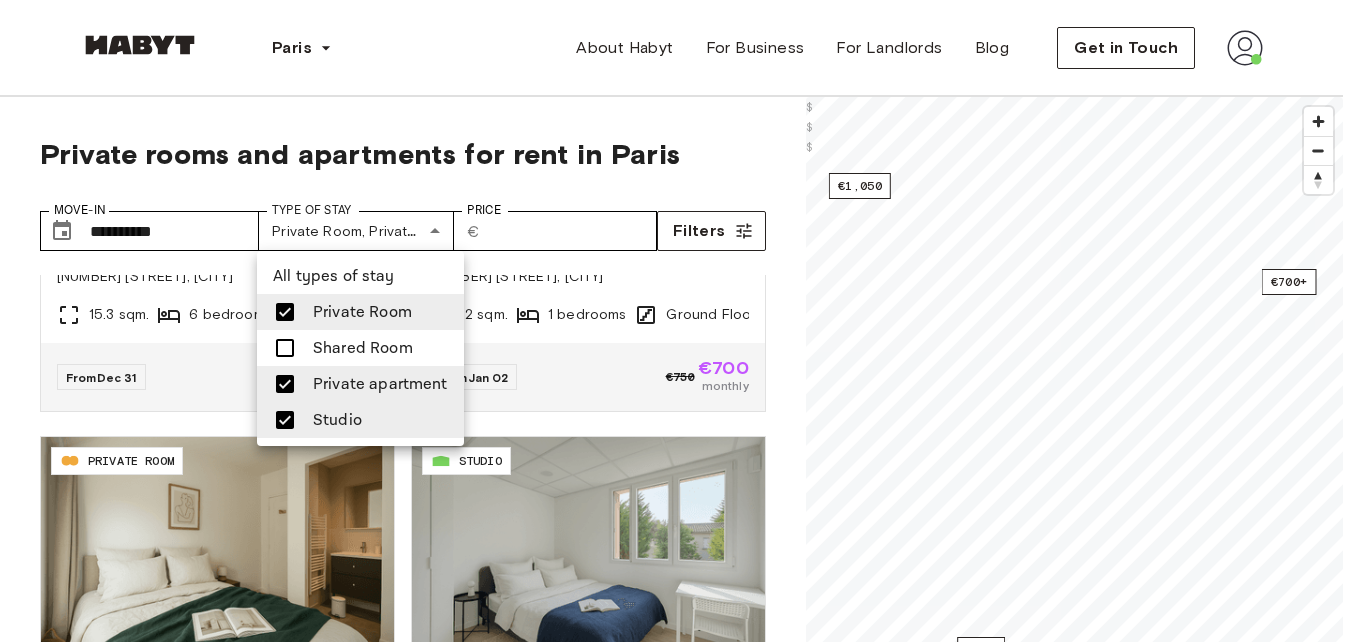 click at bounding box center [679, 321] 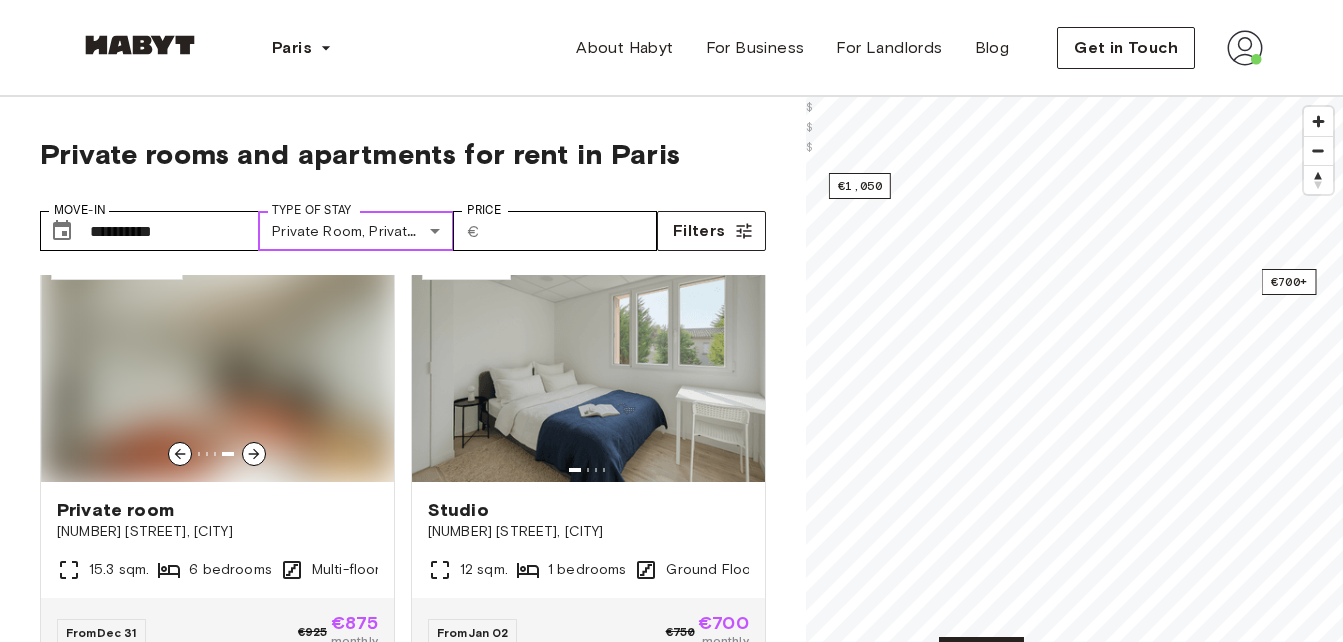 scroll, scrollTop: 0, scrollLeft: 0, axis: both 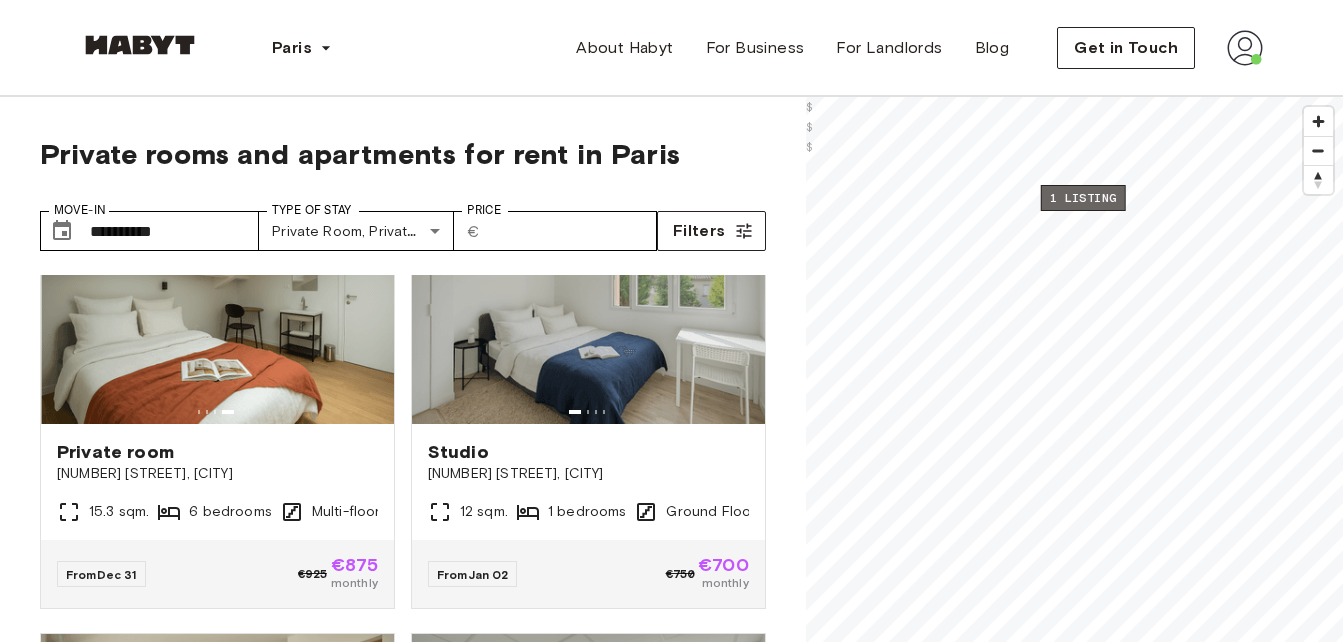 click on "1 listing" at bounding box center (1082, 198) 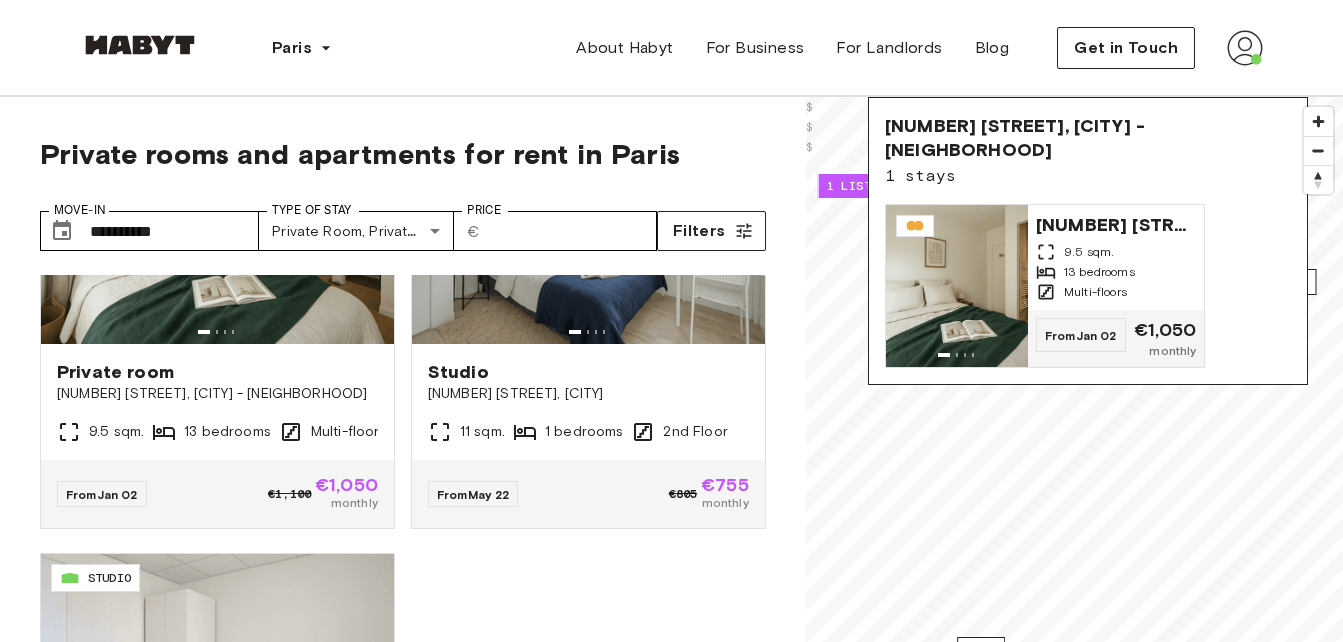 scroll, scrollTop: 739, scrollLeft: 0, axis: vertical 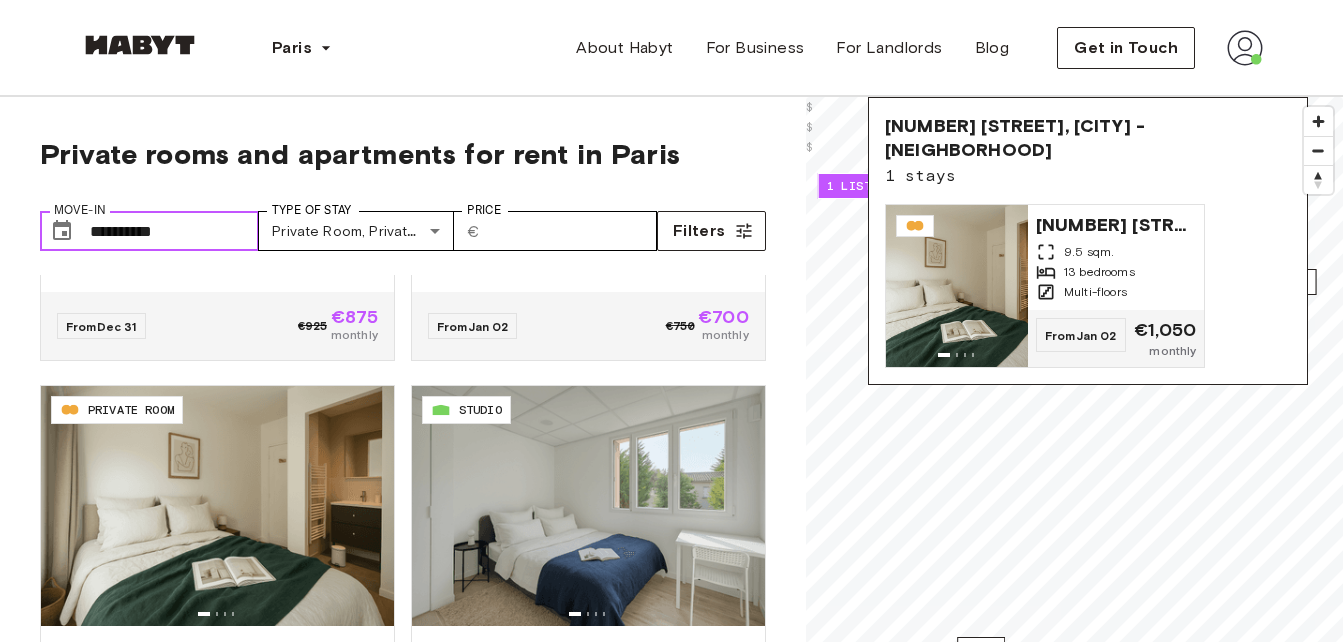 click on "**********" at bounding box center (174, 231) 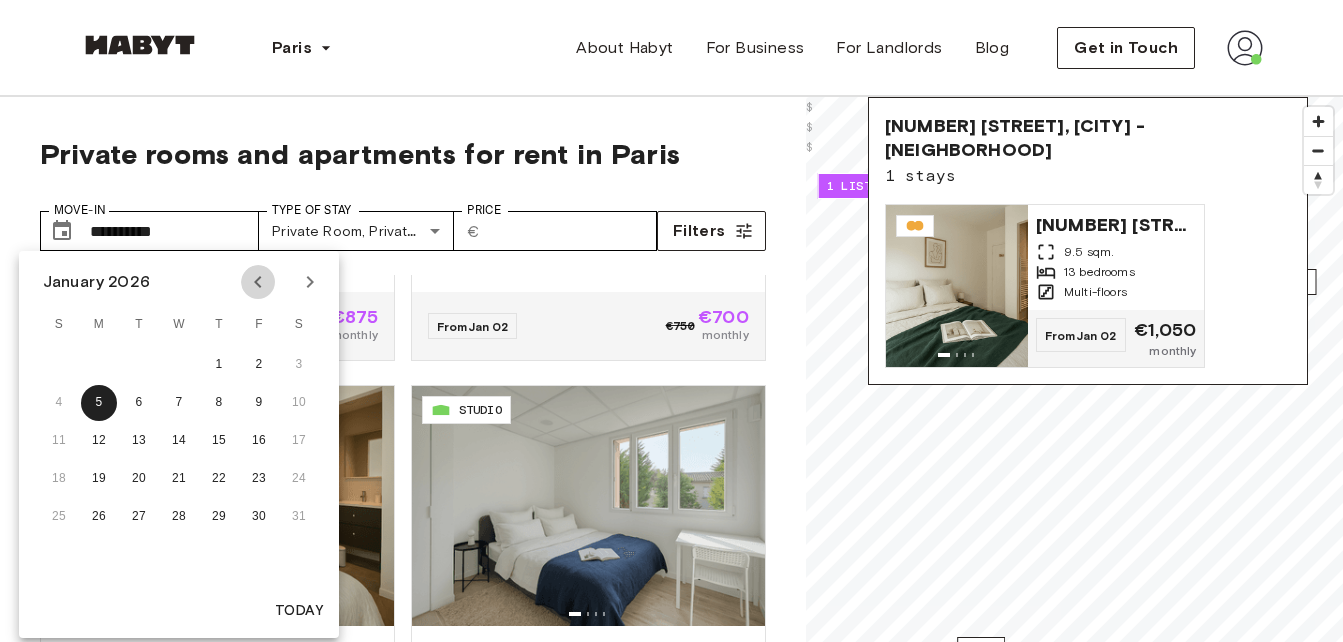 click 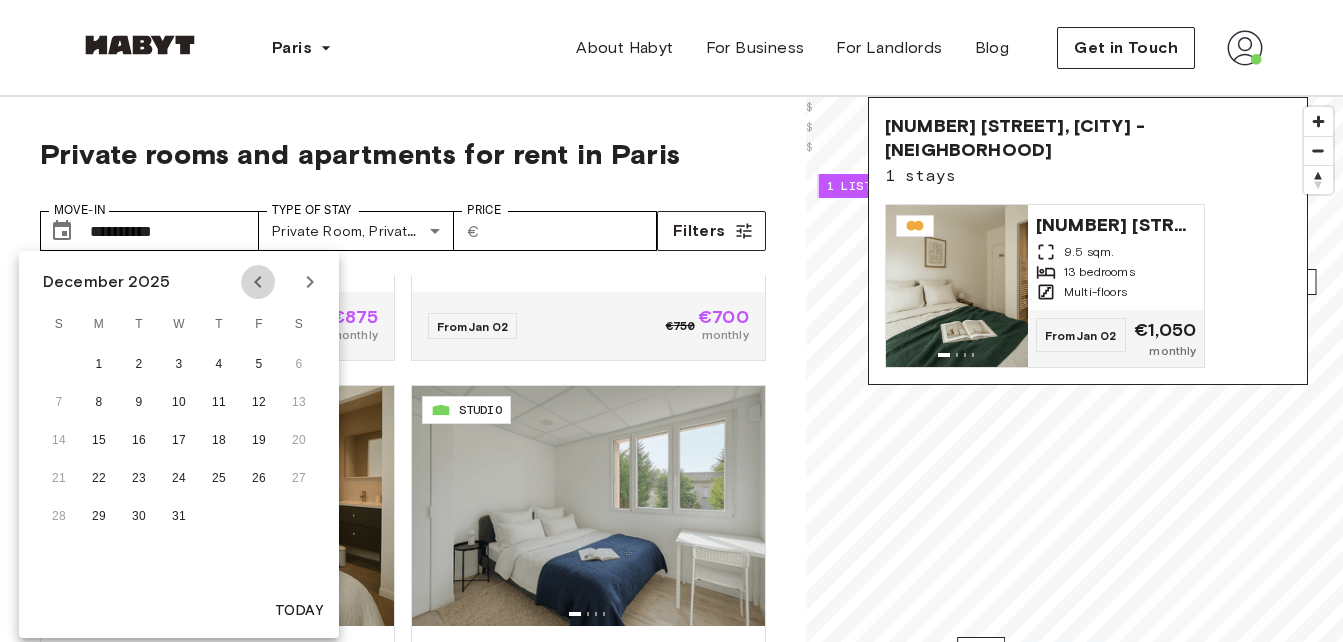 click 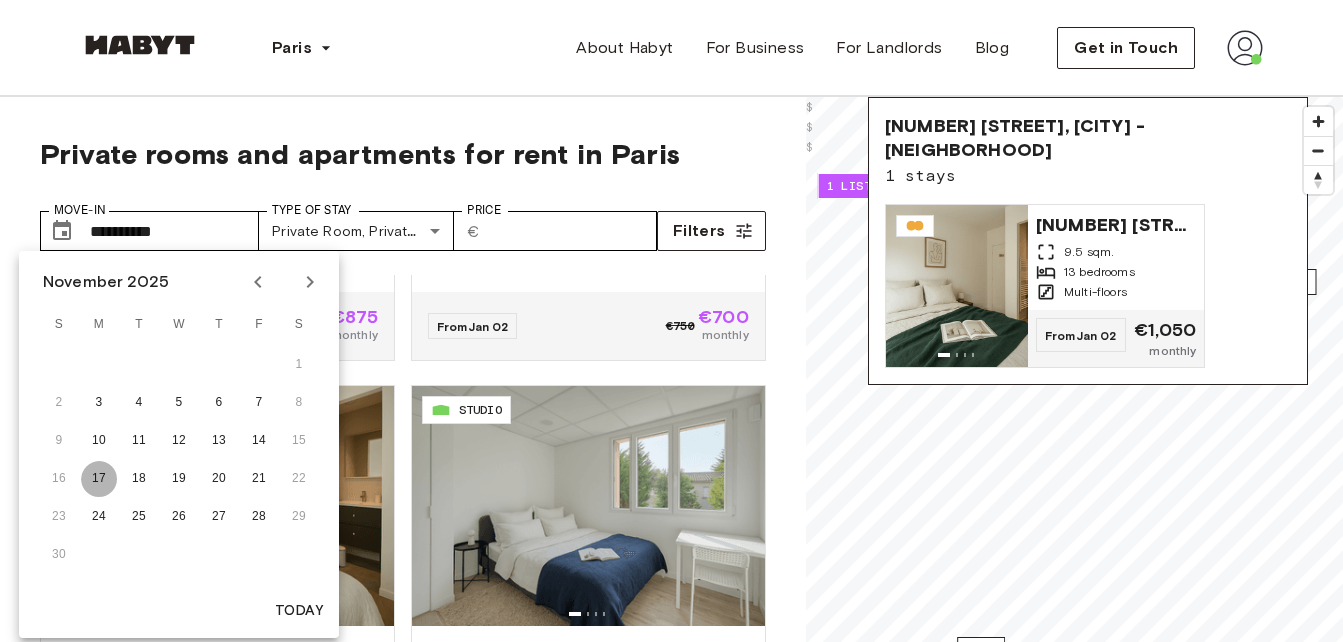 click on "17" at bounding box center (99, 479) 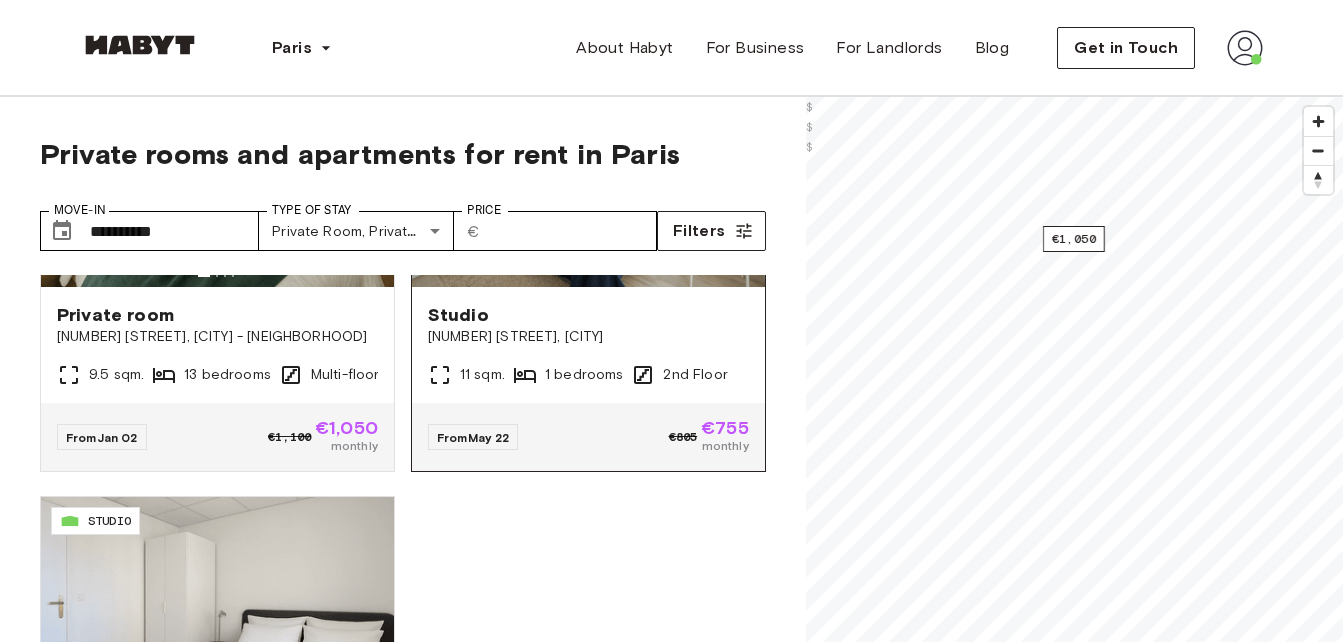 scroll, scrollTop: 739, scrollLeft: 0, axis: vertical 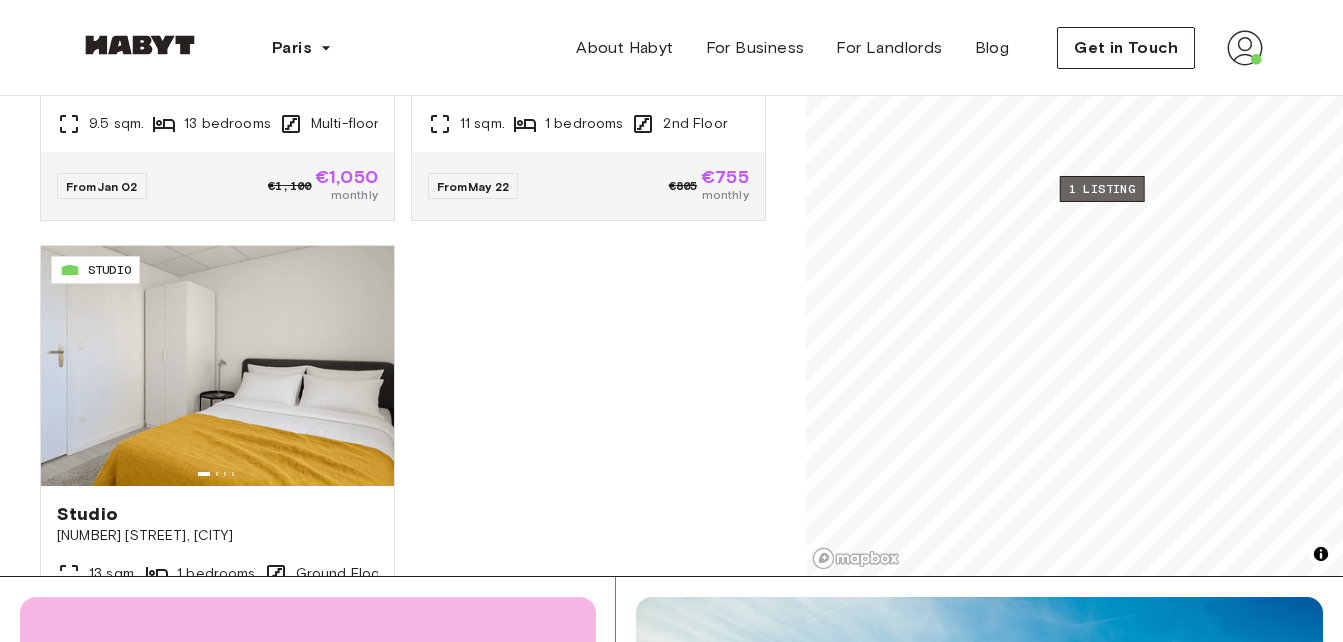 click on "1 listing" at bounding box center [1101, 189] 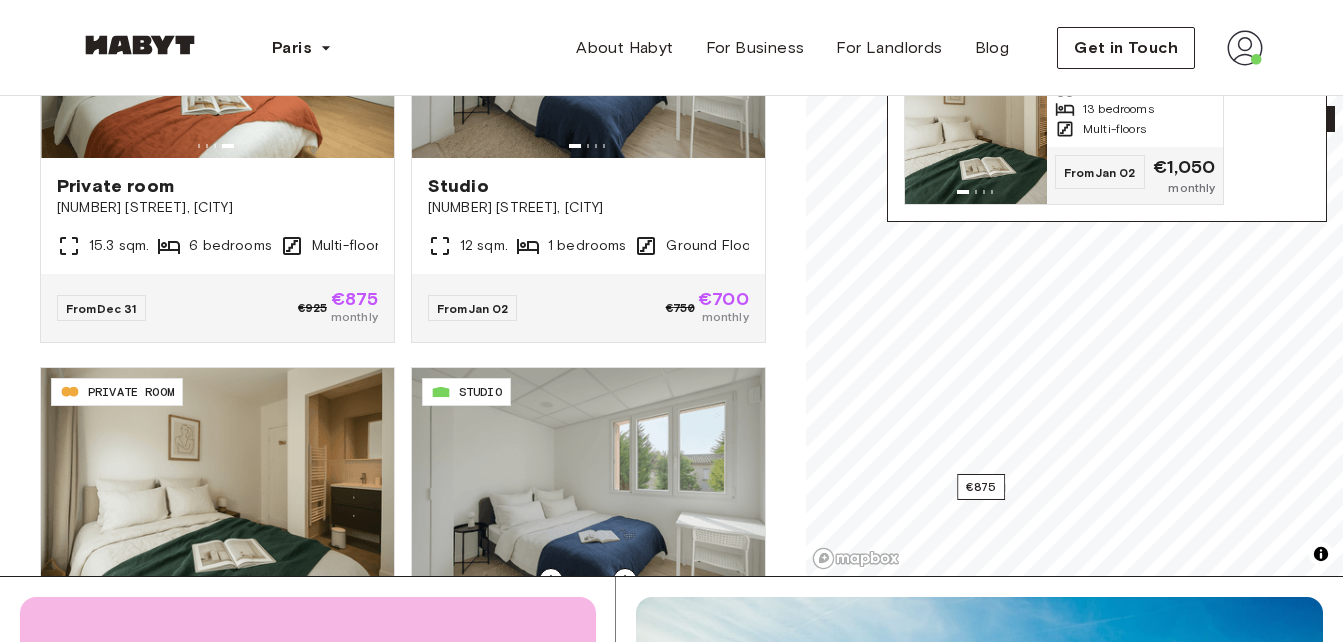 scroll, scrollTop: 0, scrollLeft: 0, axis: both 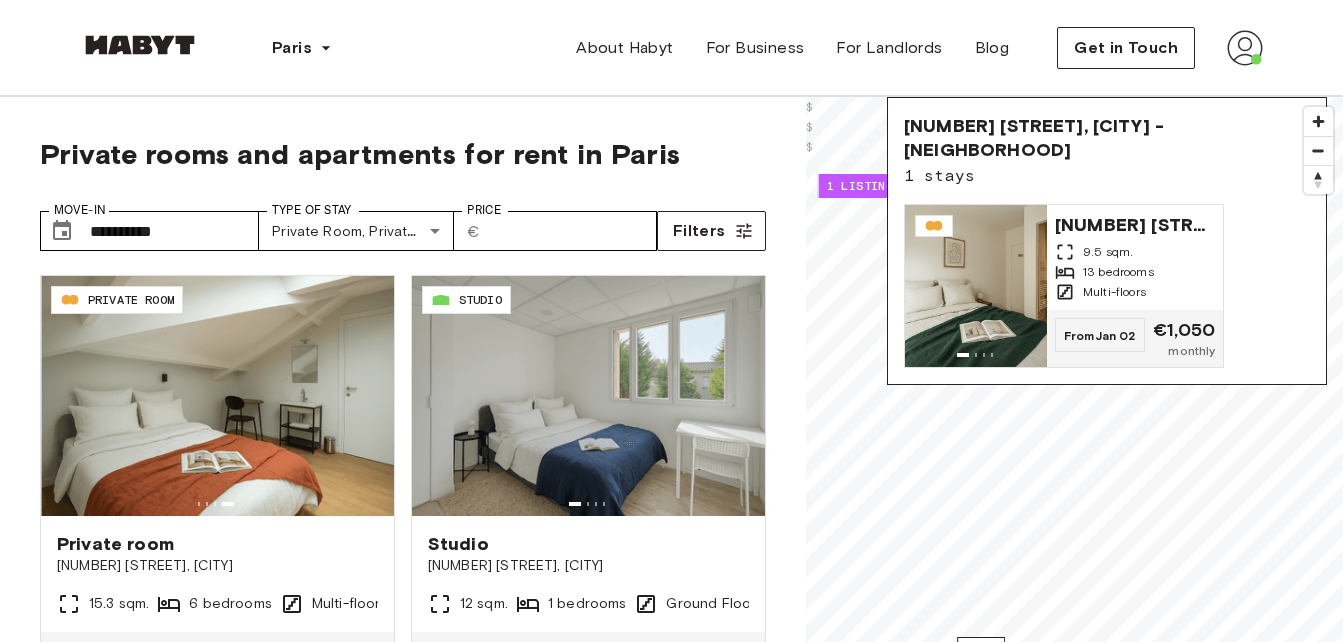click on "Private rooms and apartments for rent in Paris" at bounding box center (403, 154) 